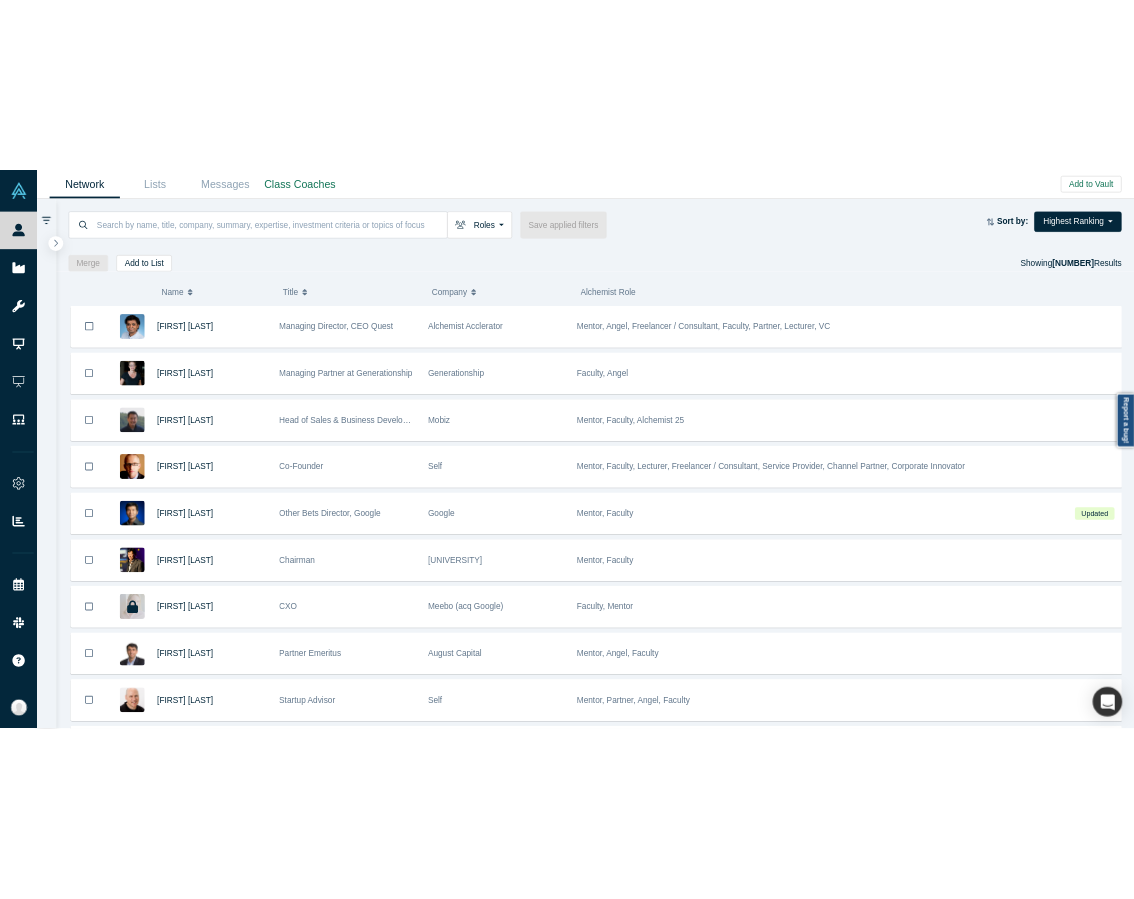 scroll, scrollTop: 0, scrollLeft: 0, axis: both 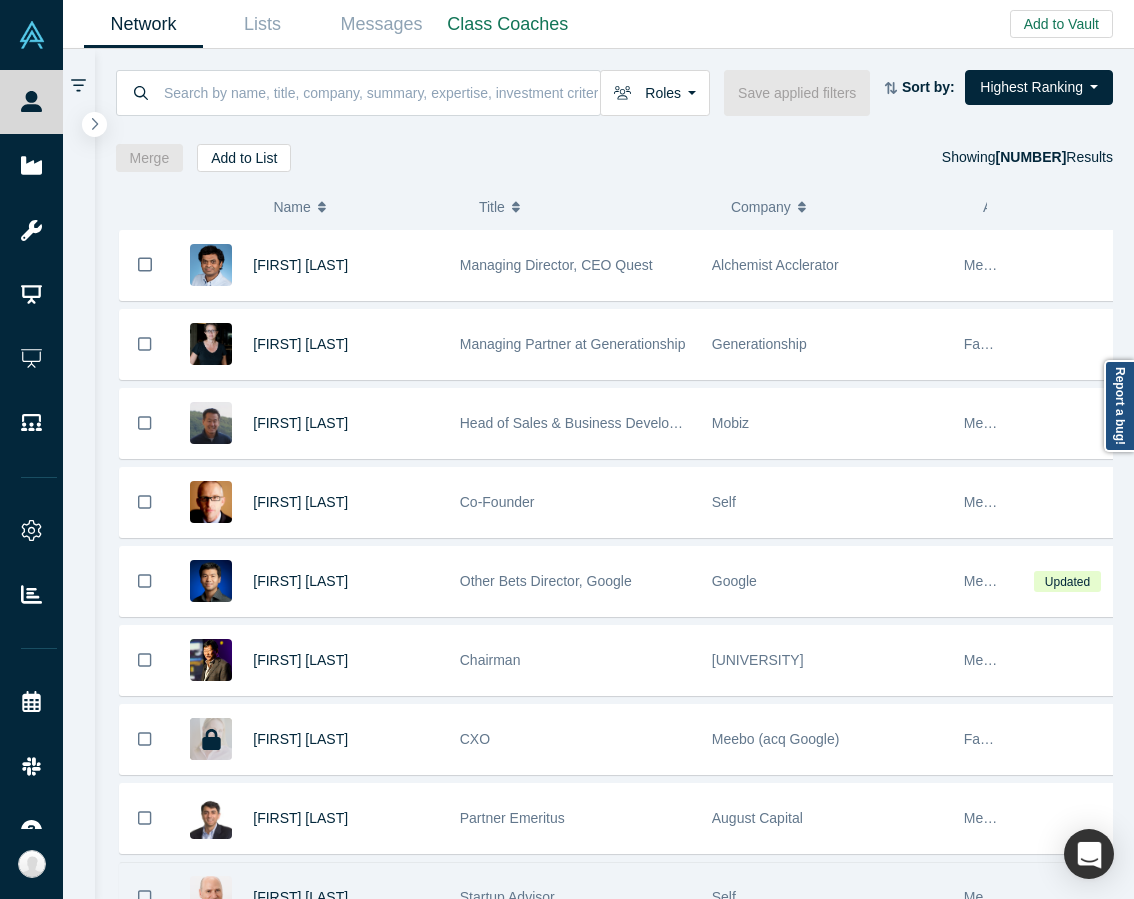 click on "[FIRST] [LAST]" at bounding box center (346, 897) 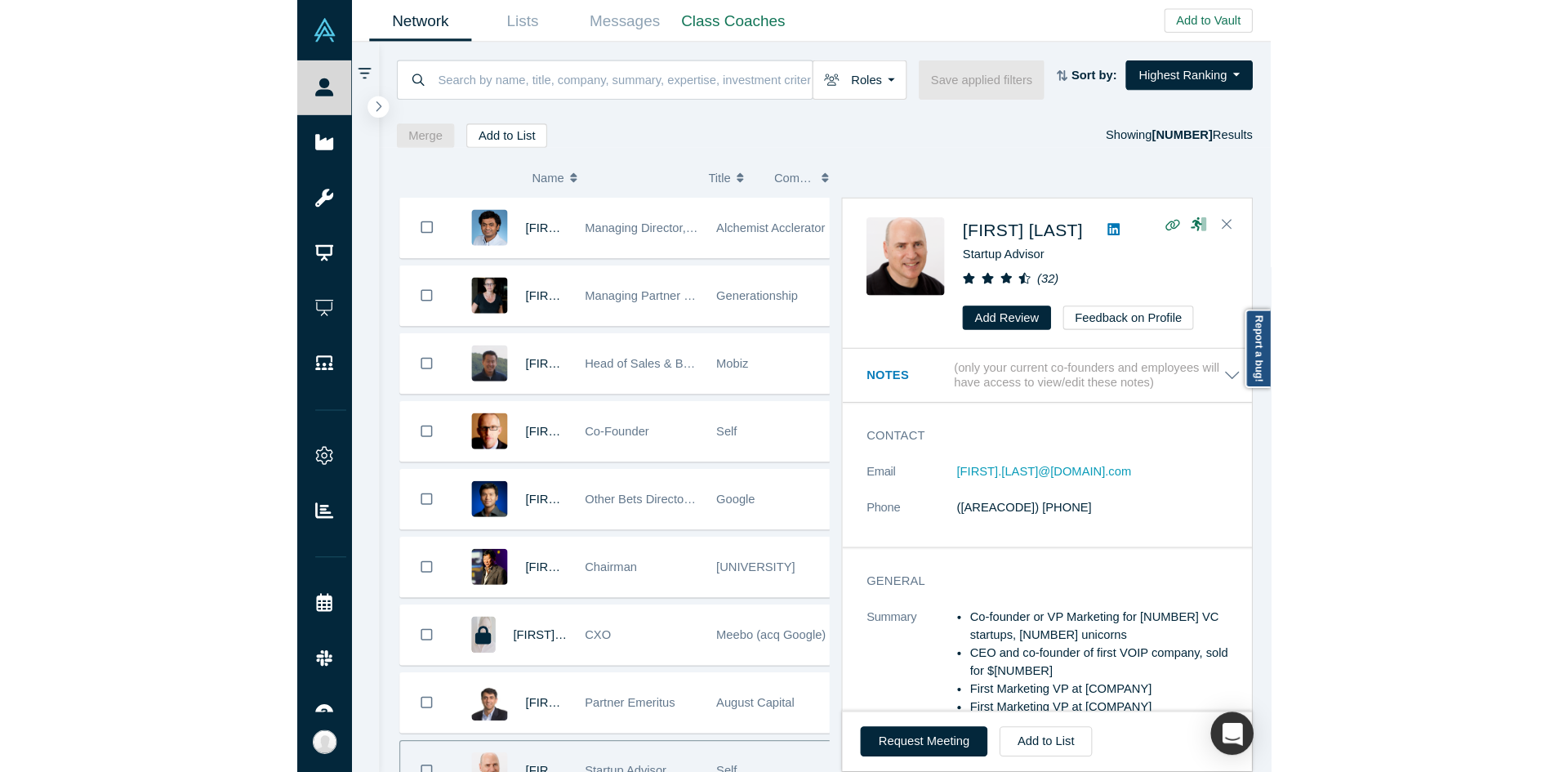 scroll, scrollTop: 28, scrollLeft: 0, axis: vertical 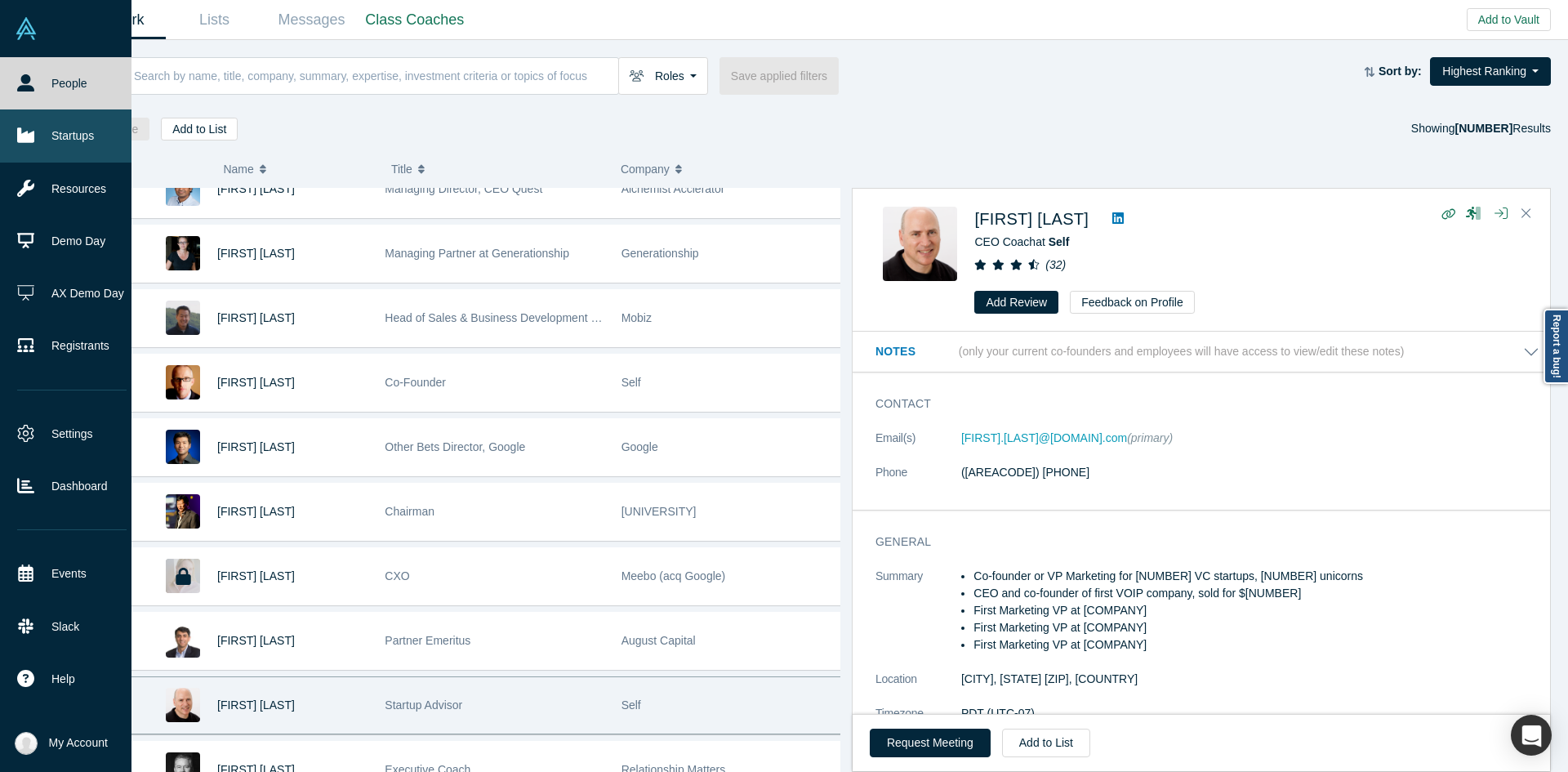 click on "Startups" at bounding box center (72, 136) 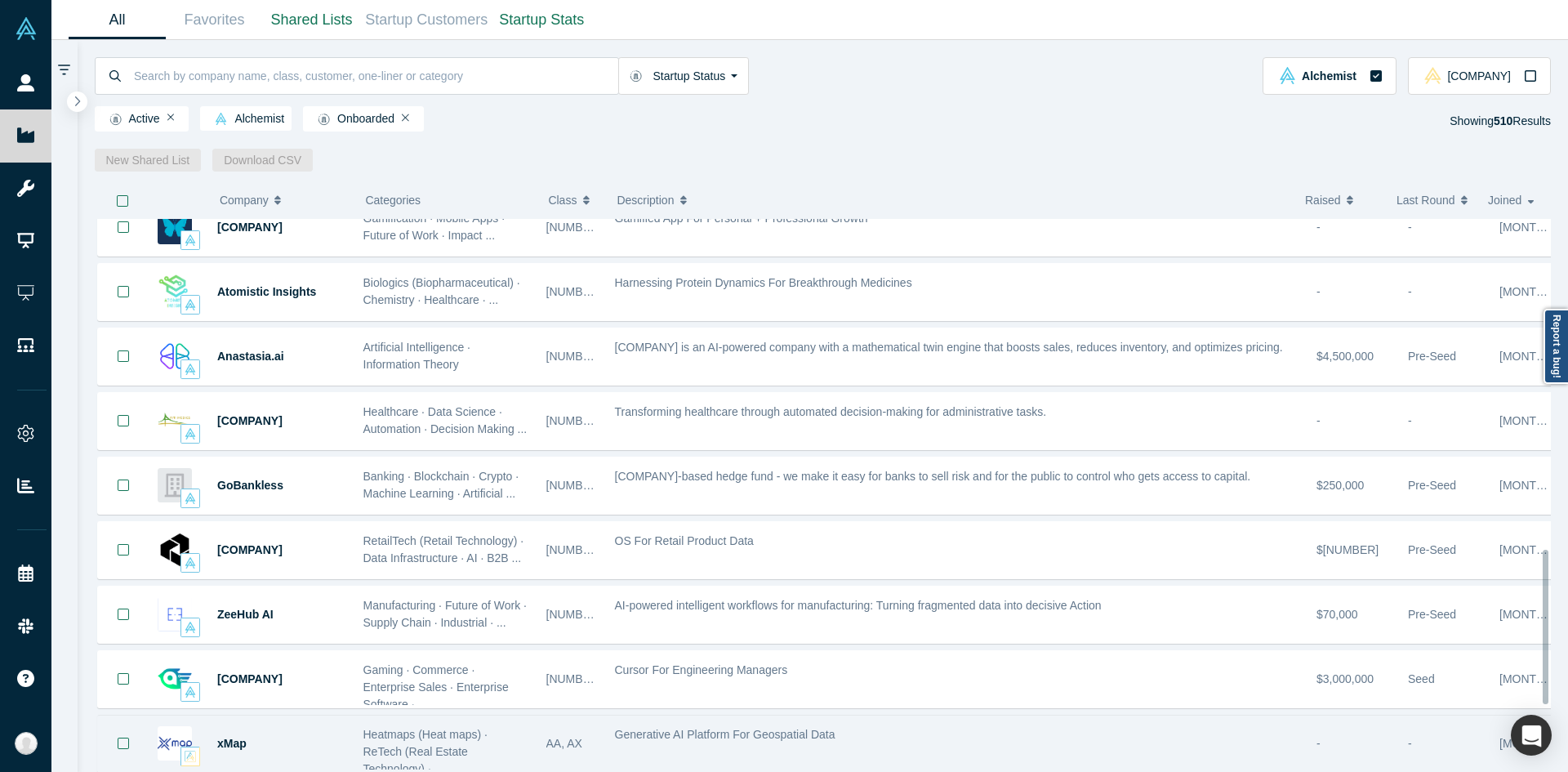 scroll, scrollTop: 1412, scrollLeft: 0, axis: vertical 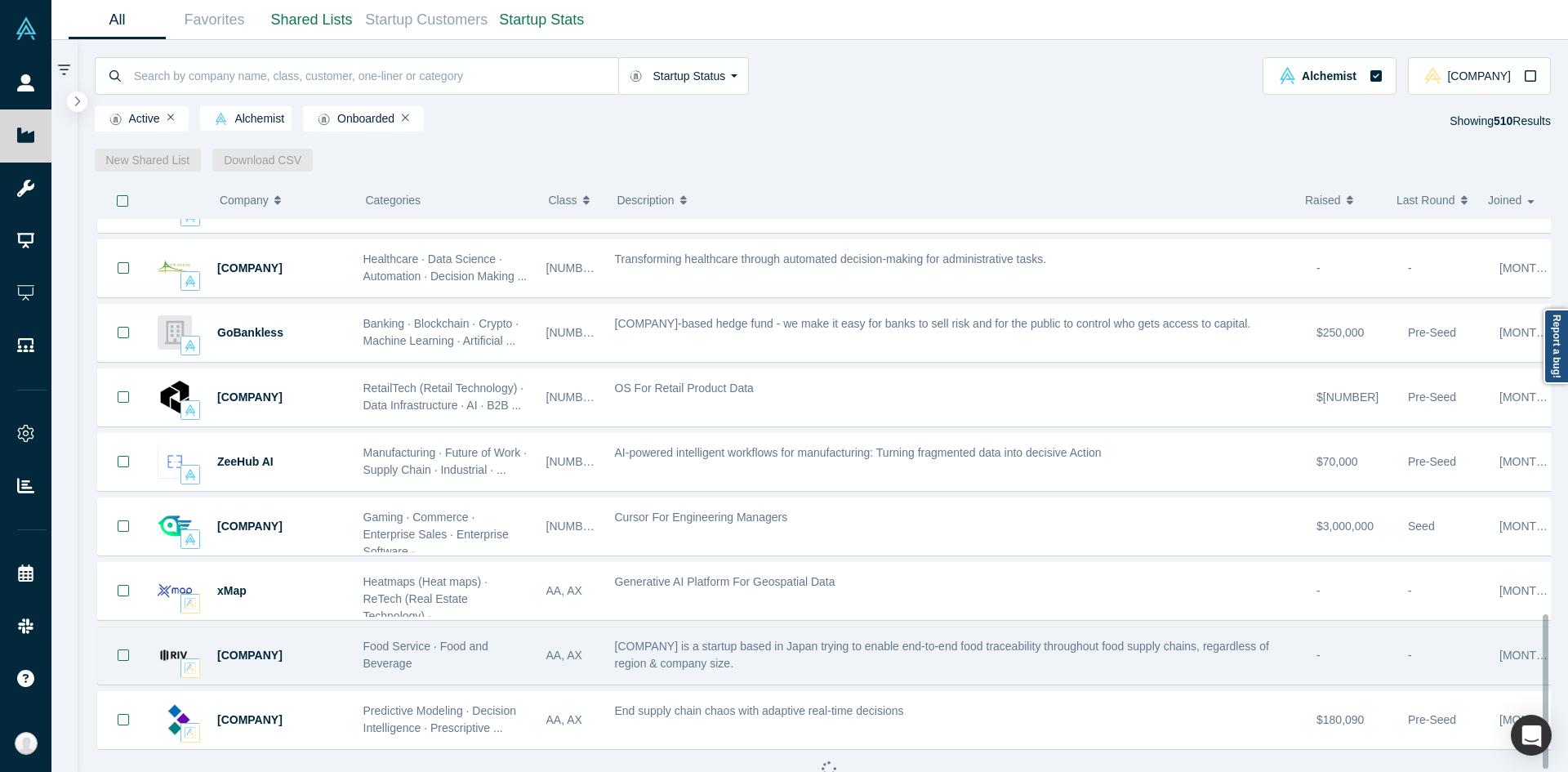click on "Riv Inc. is a startup based in Japan trying to enable end-to-end food traceability throughout food supply chains, regardless of region & company size." at bounding box center (942, 654) 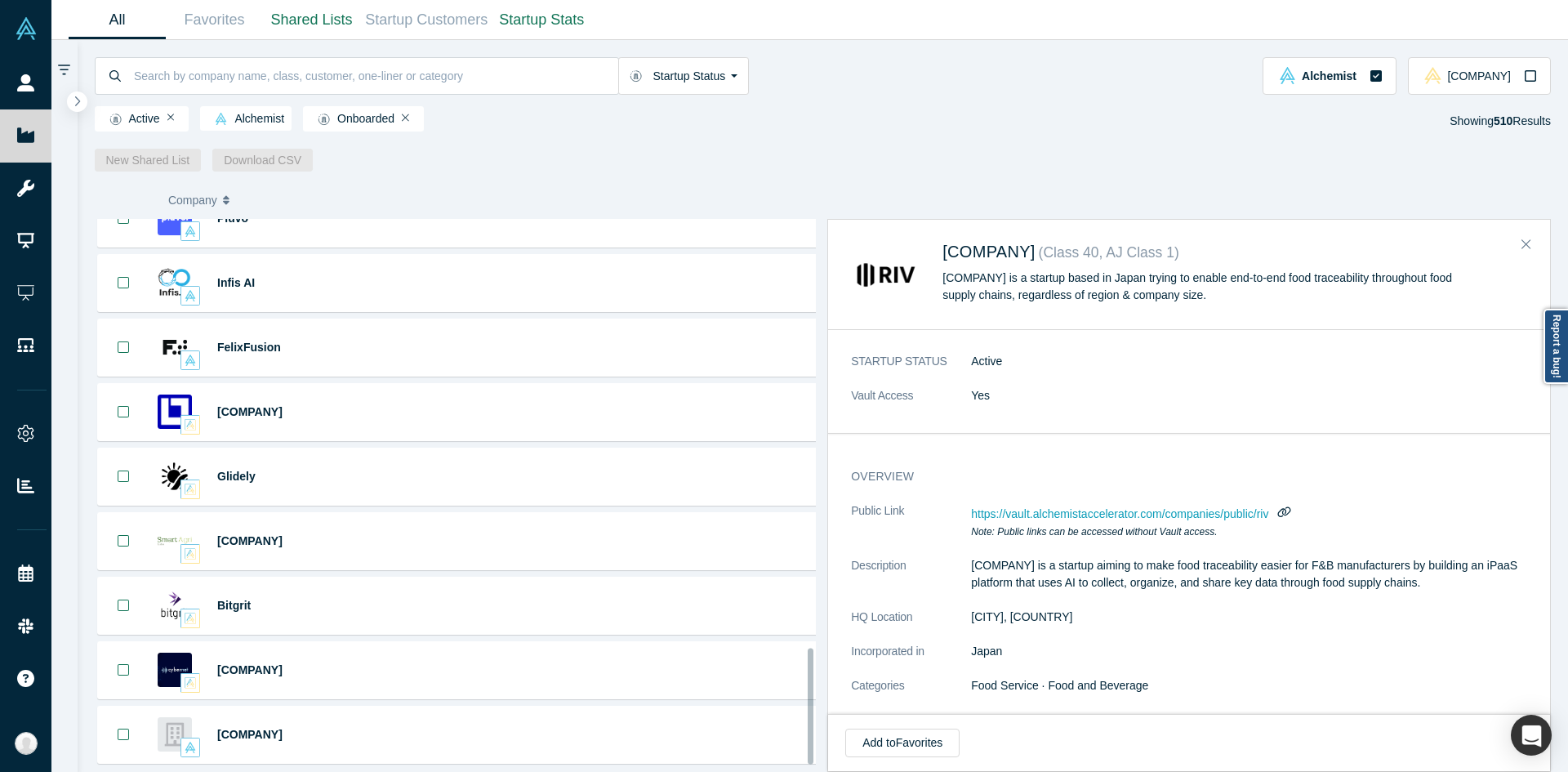 scroll, scrollTop: 2058, scrollLeft: 0, axis: vertical 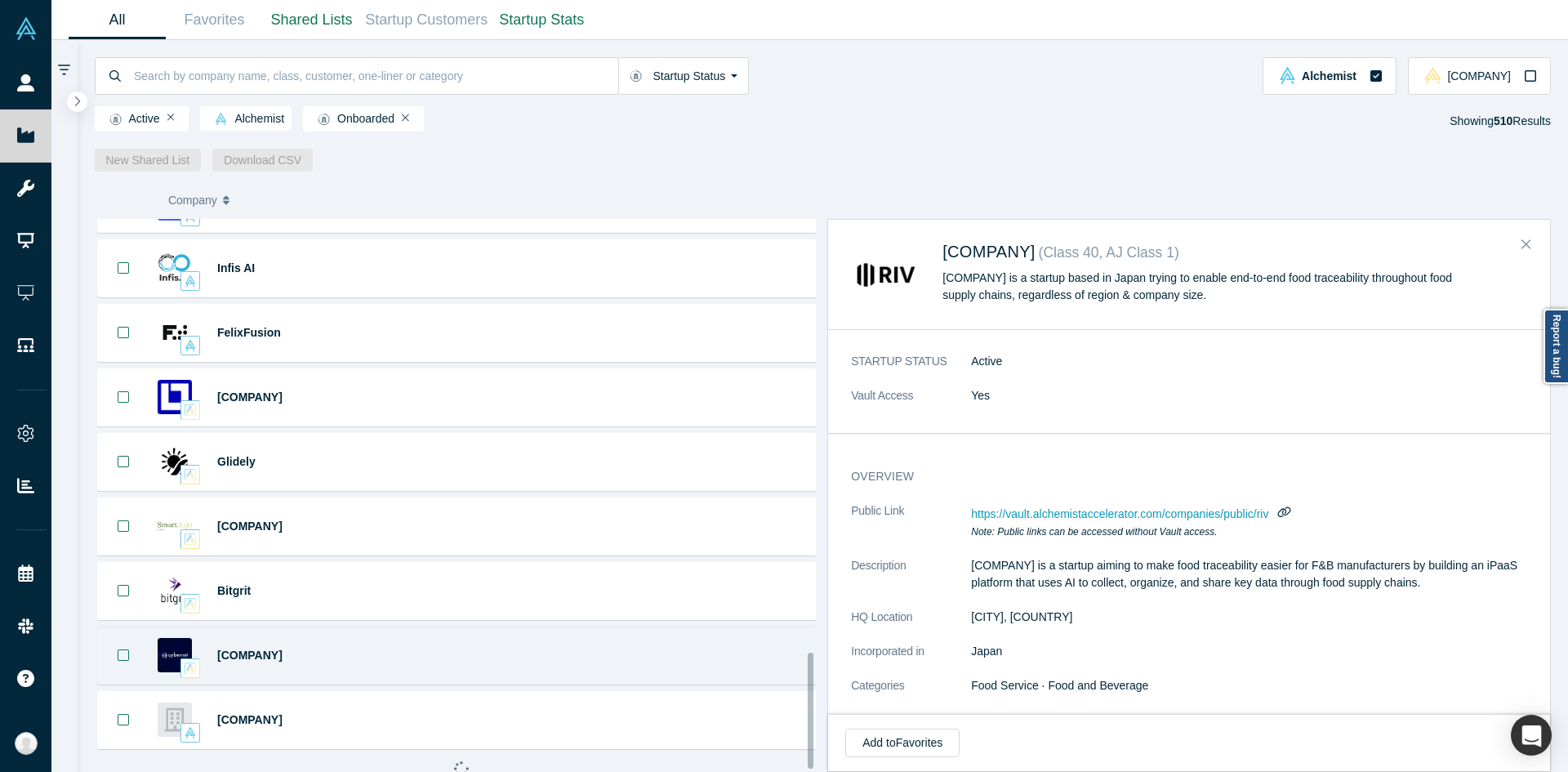 click on "Сybernet AI Banking · Customer Service · Debt Recovery · Enterprise SaaS and Ai · financial services Cybernet AI creates human-like AI voice agents for finance. They cut service costs by 82%, boost debt recovery to 88%, and follow top-performer scripts — 24/7." at bounding box center [461, 655] 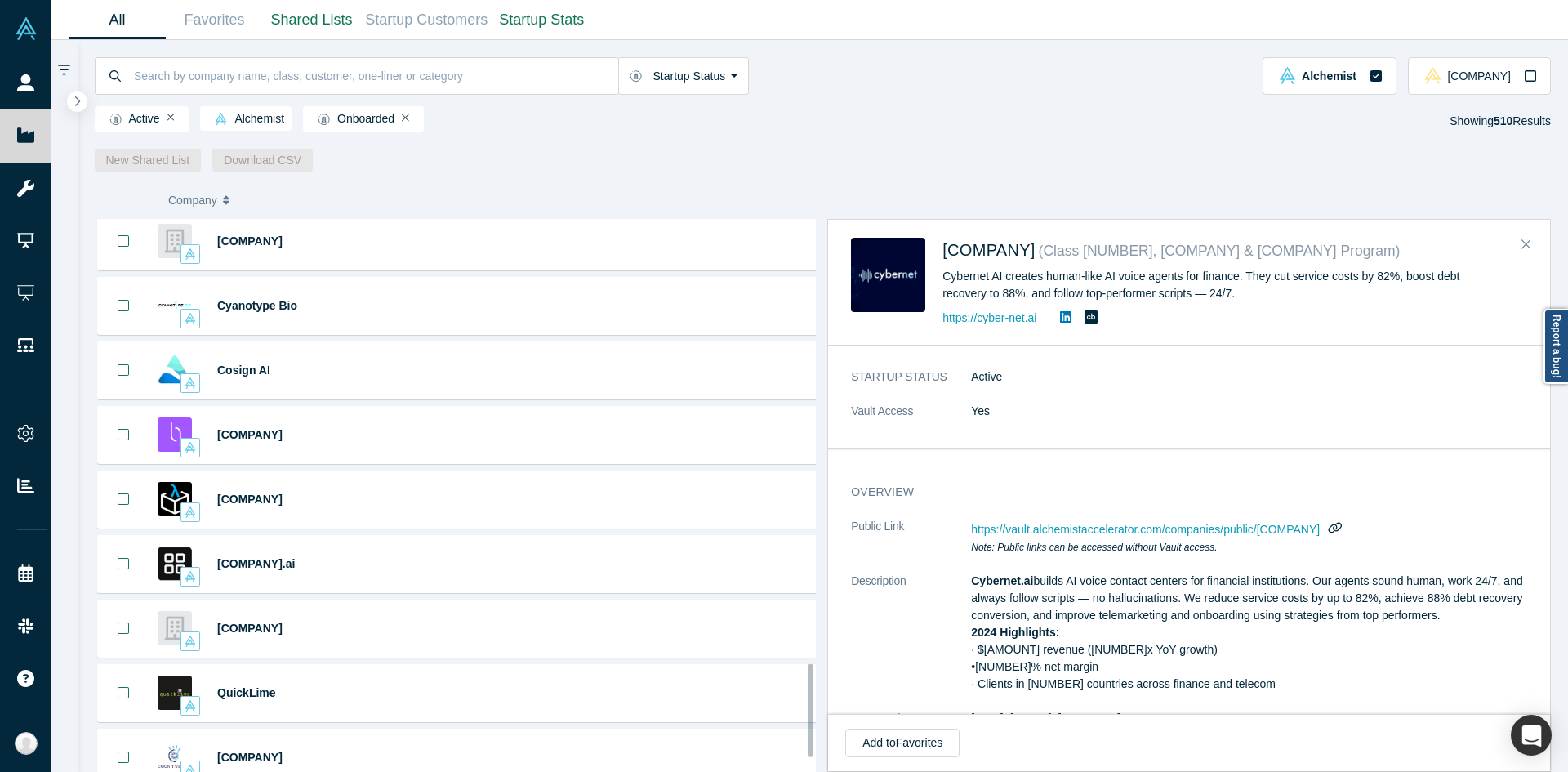 scroll, scrollTop: 2703, scrollLeft: 0, axis: vertical 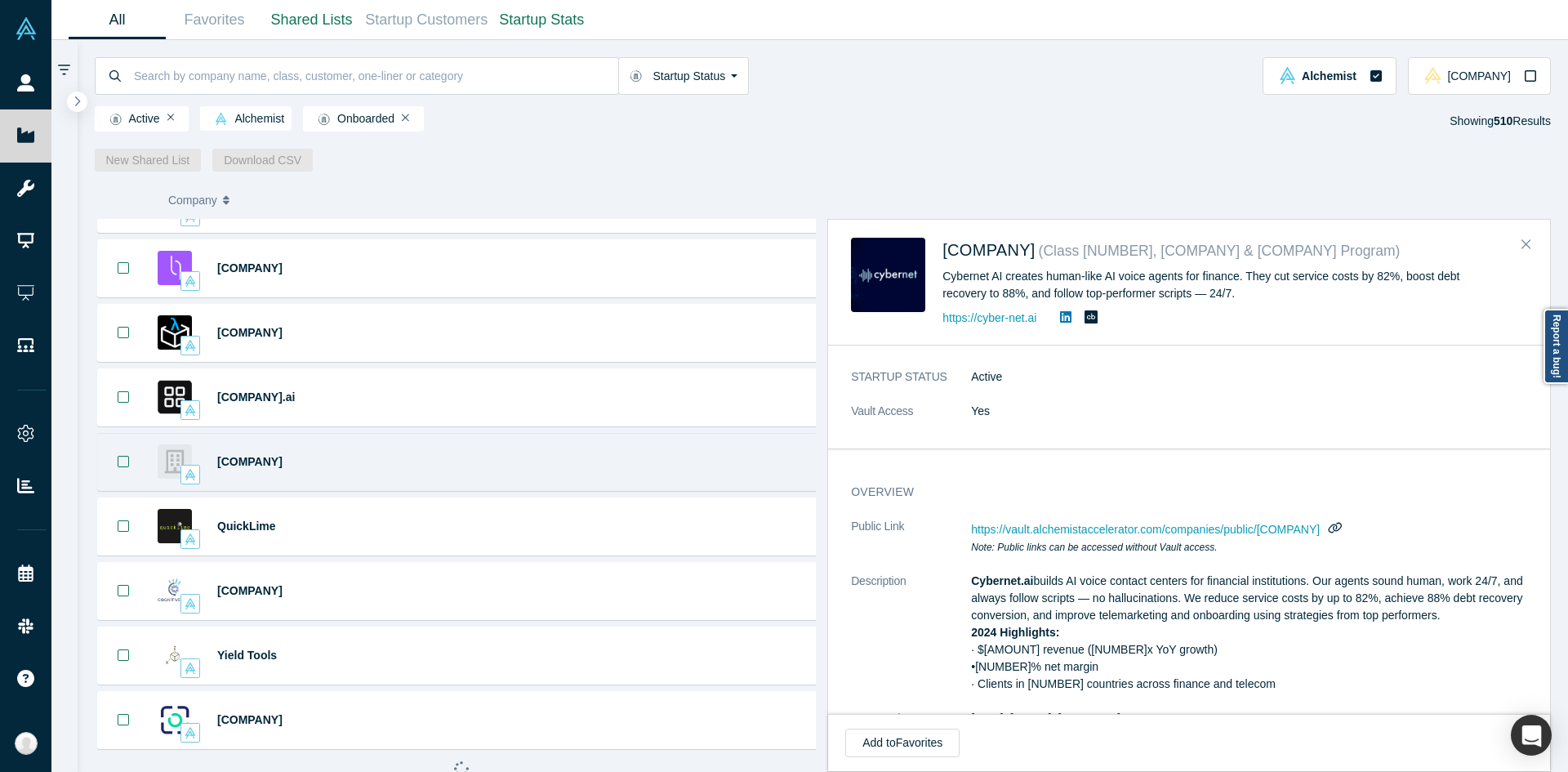 click on "Lawnstack Business · GTM (Go-To-Market) · Computer Engineering · AI An all-in-one platform that connects homeowners with the best service providers while giving the providers the tools to help them thrive." at bounding box center [461, 462] 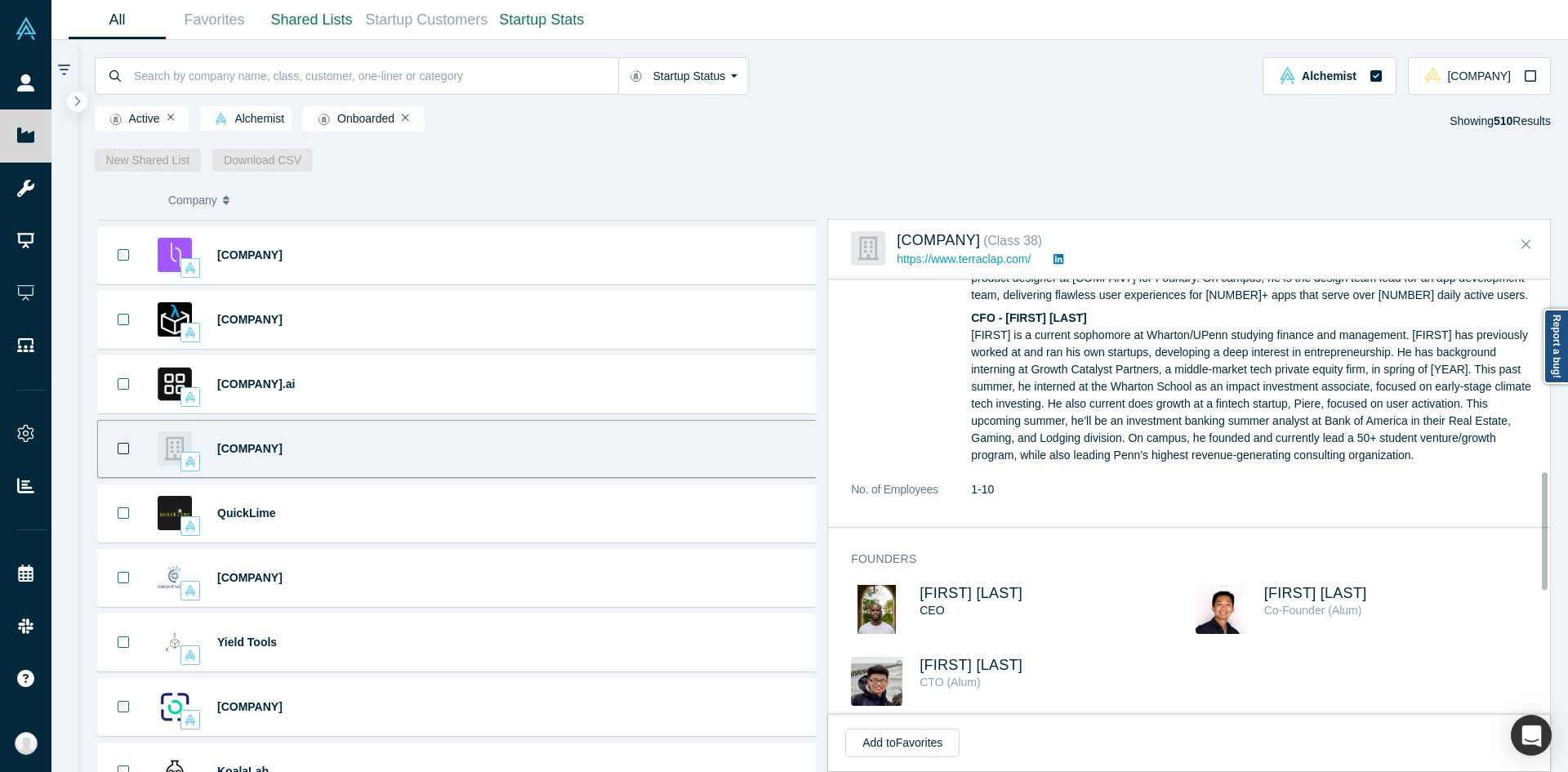 scroll, scrollTop: 899, scrollLeft: 0, axis: vertical 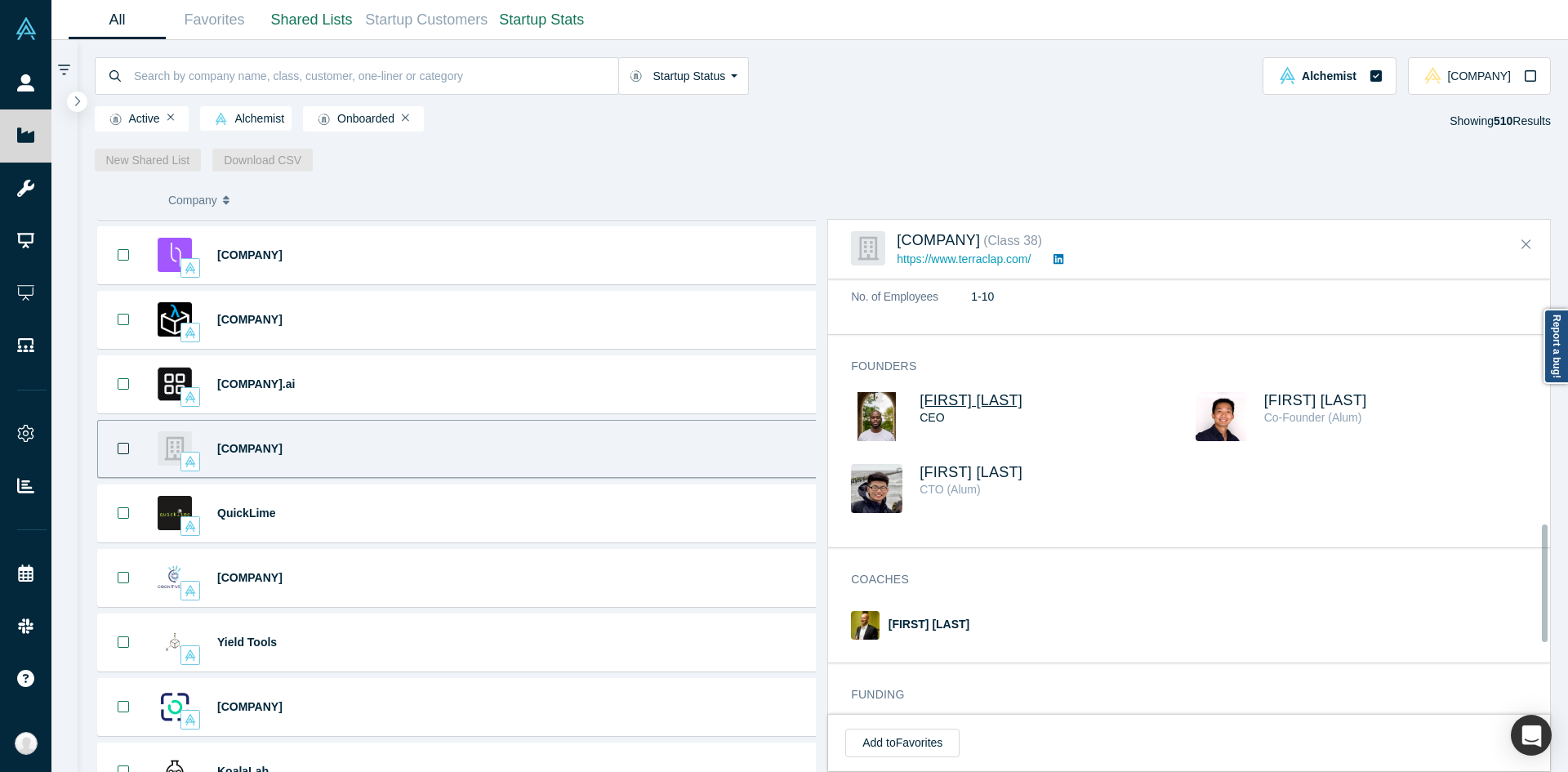 click on "Nickson Milien" at bounding box center (971, 400) 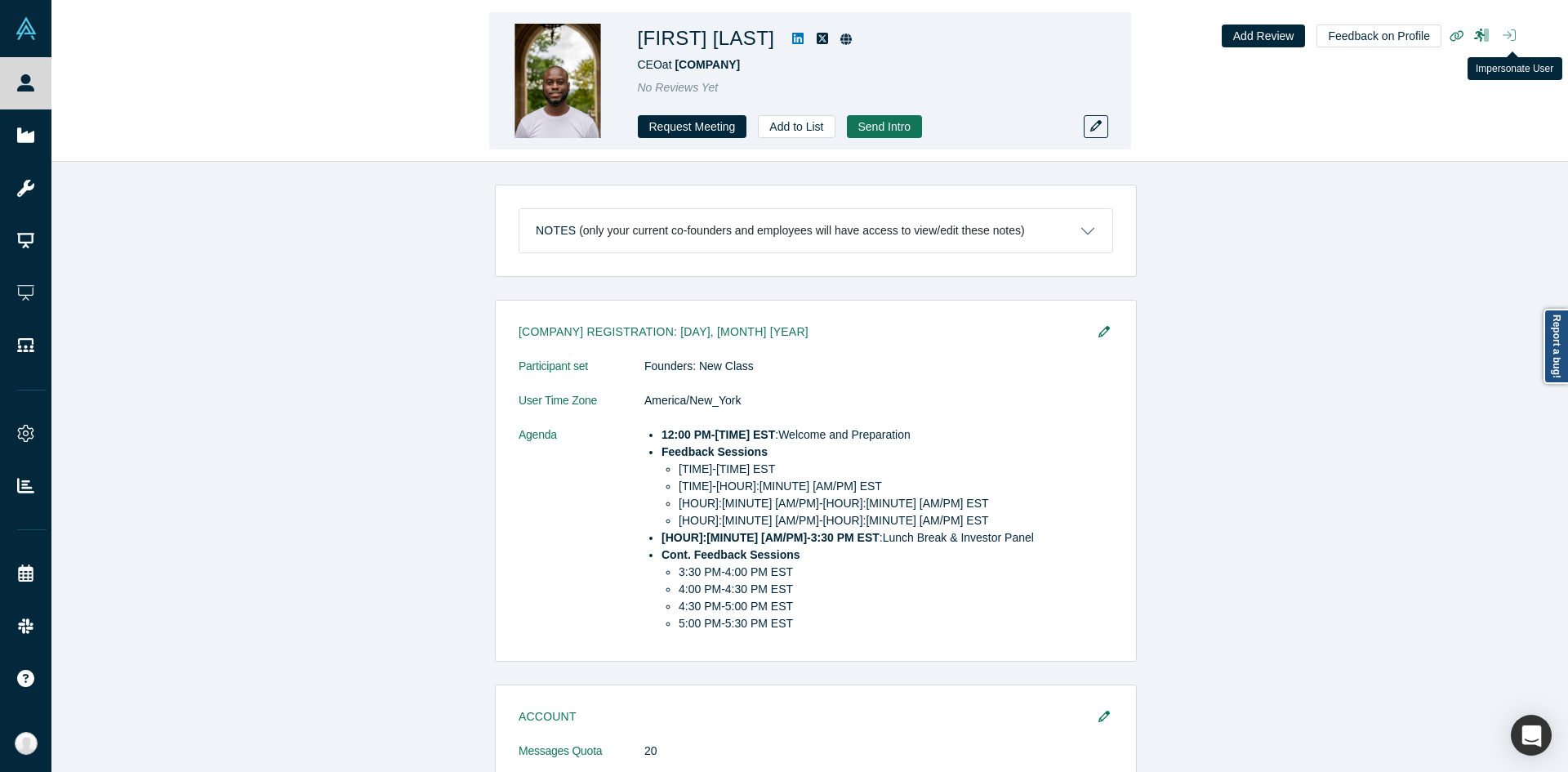 click 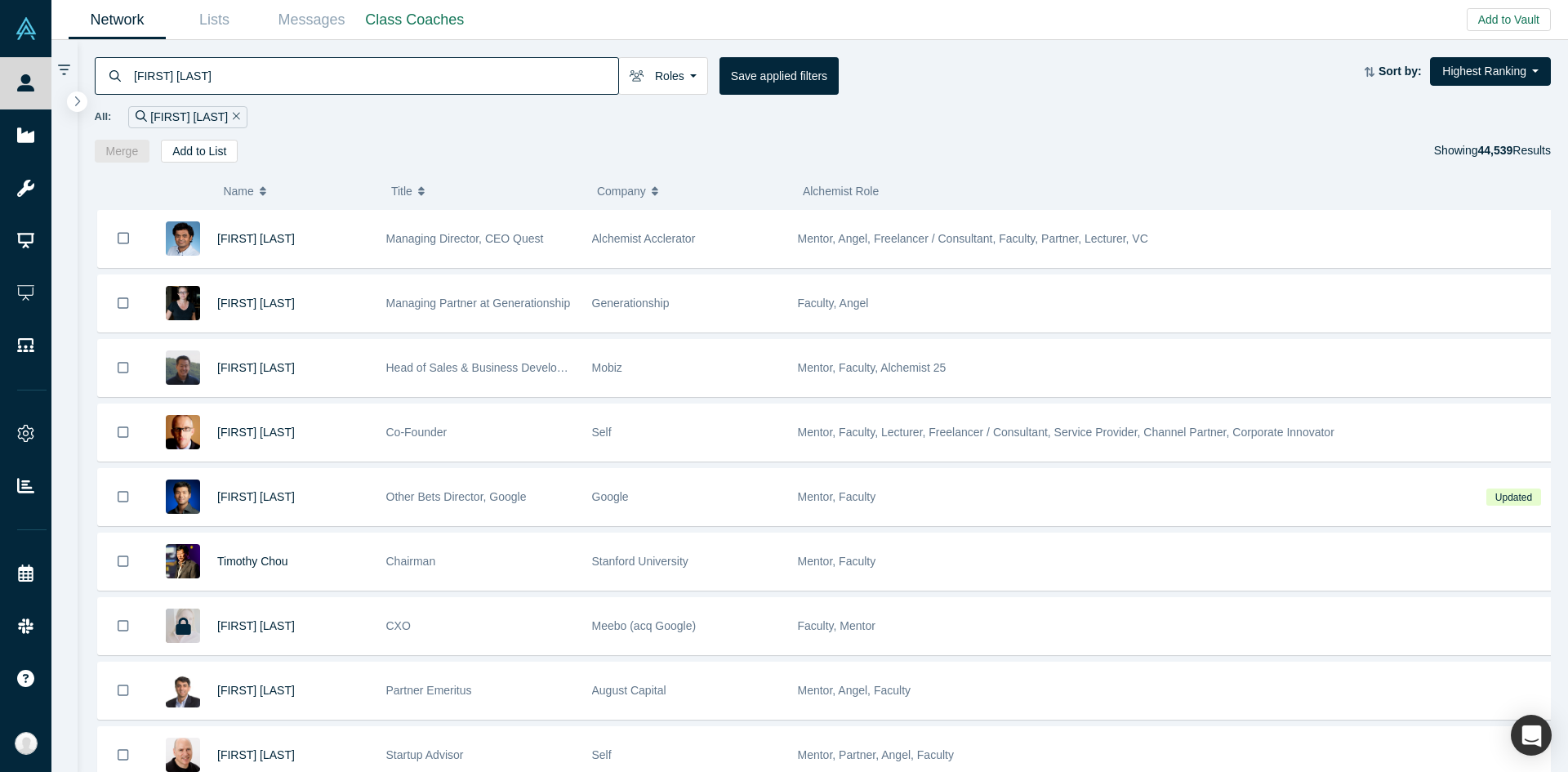 scroll, scrollTop: 0, scrollLeft: 0, axis: both 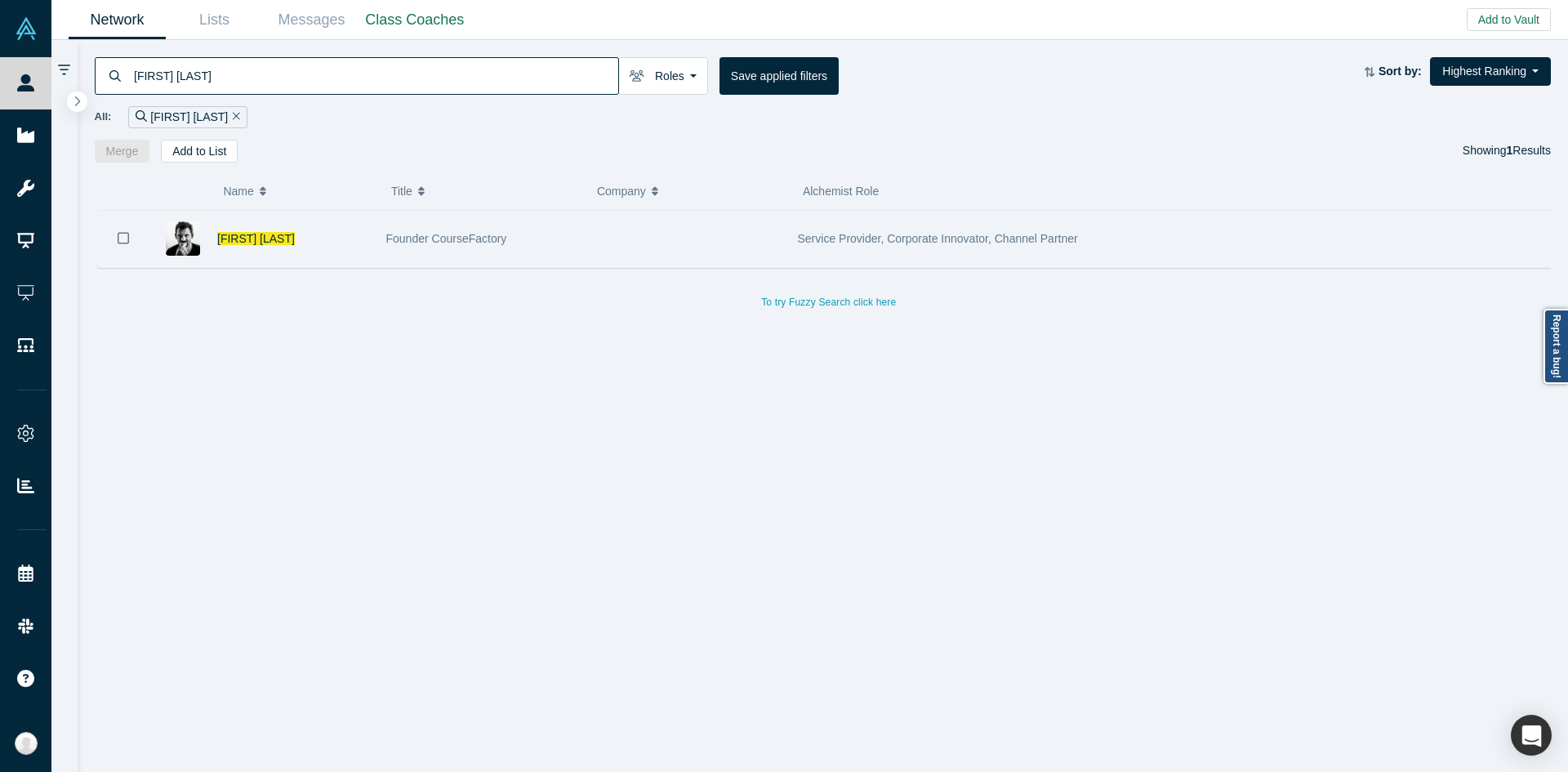 click on "Founder CourseFactory" at bounding box center (480, 239) 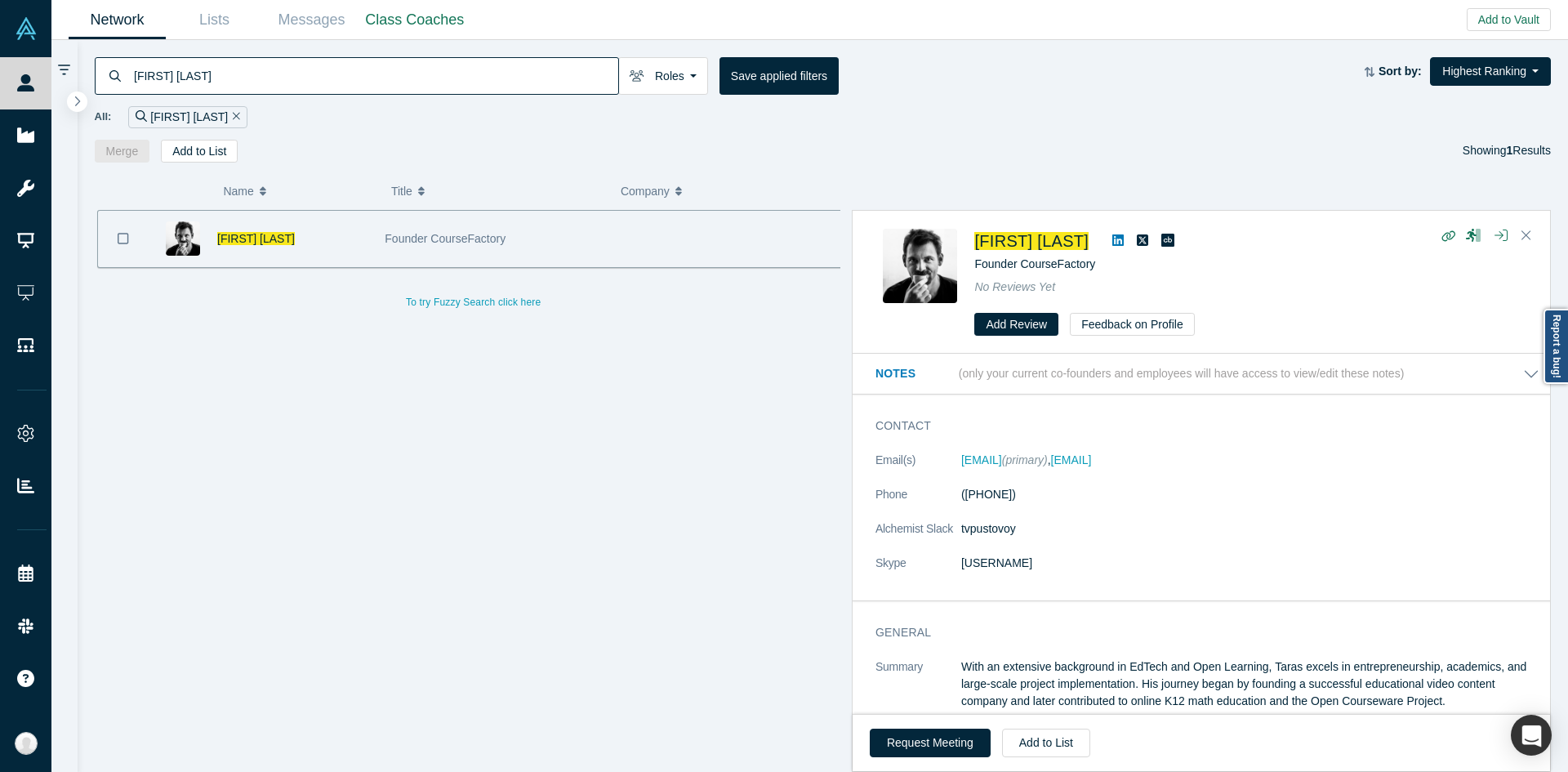 click on "Founder CourseFactory" at bounding box center [1035, 264] 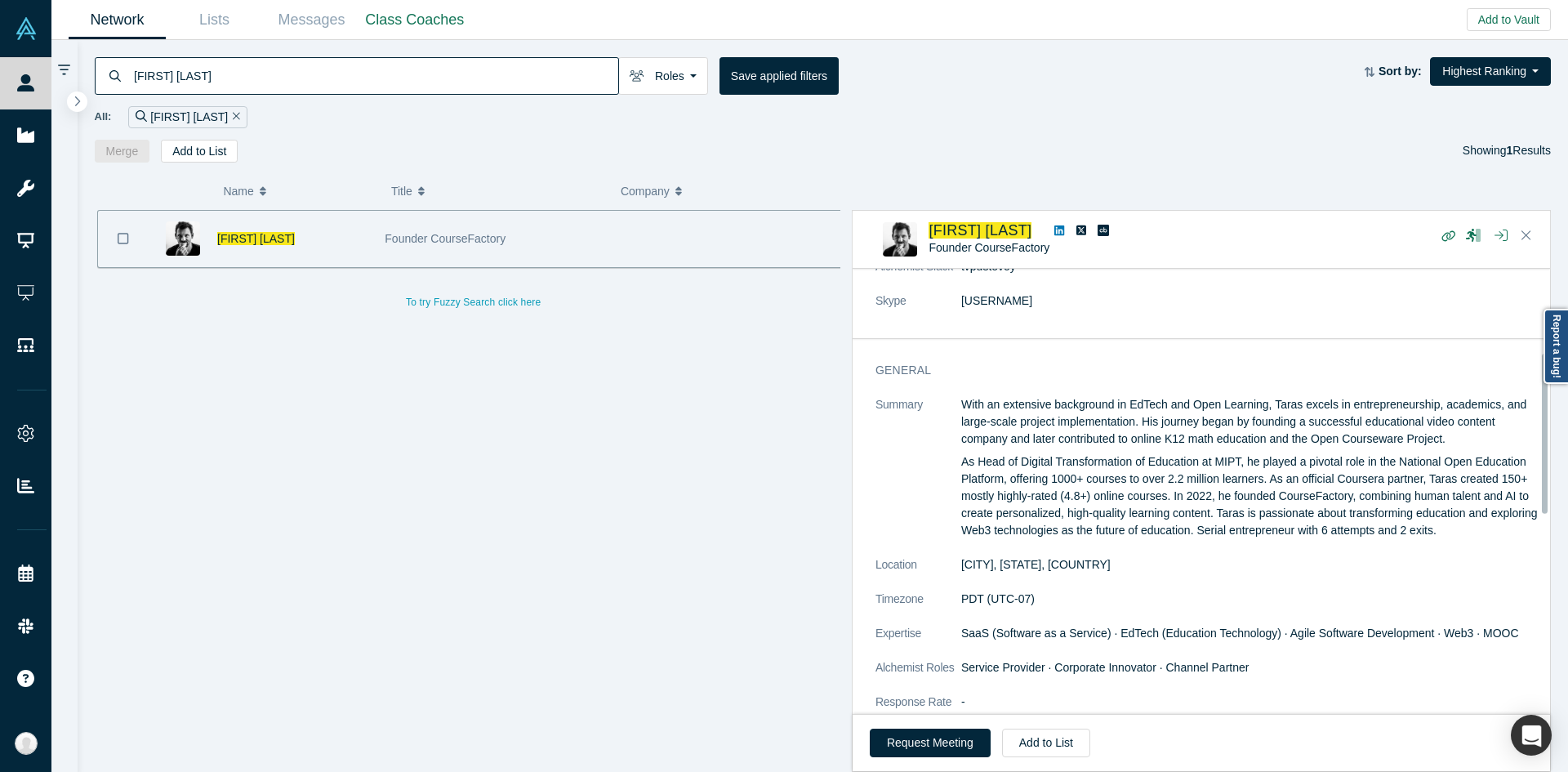 scroll, scrollTop: 135, scrollLeft: 0, axis: vertical 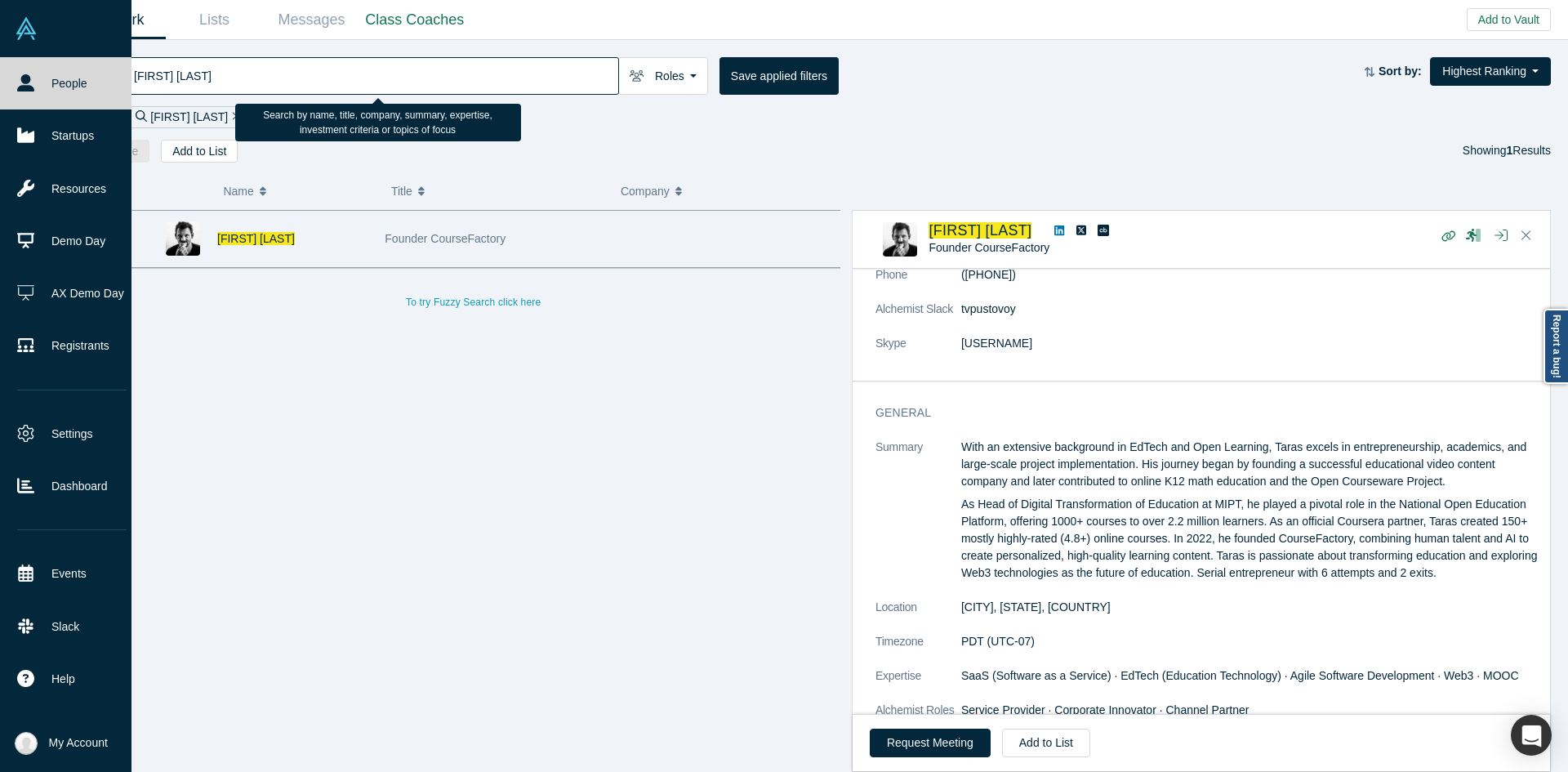 drag, startPoint x: 282, startPoint y: 74, endPoint x: 0, endPoint y: 8, distance: 289.62044 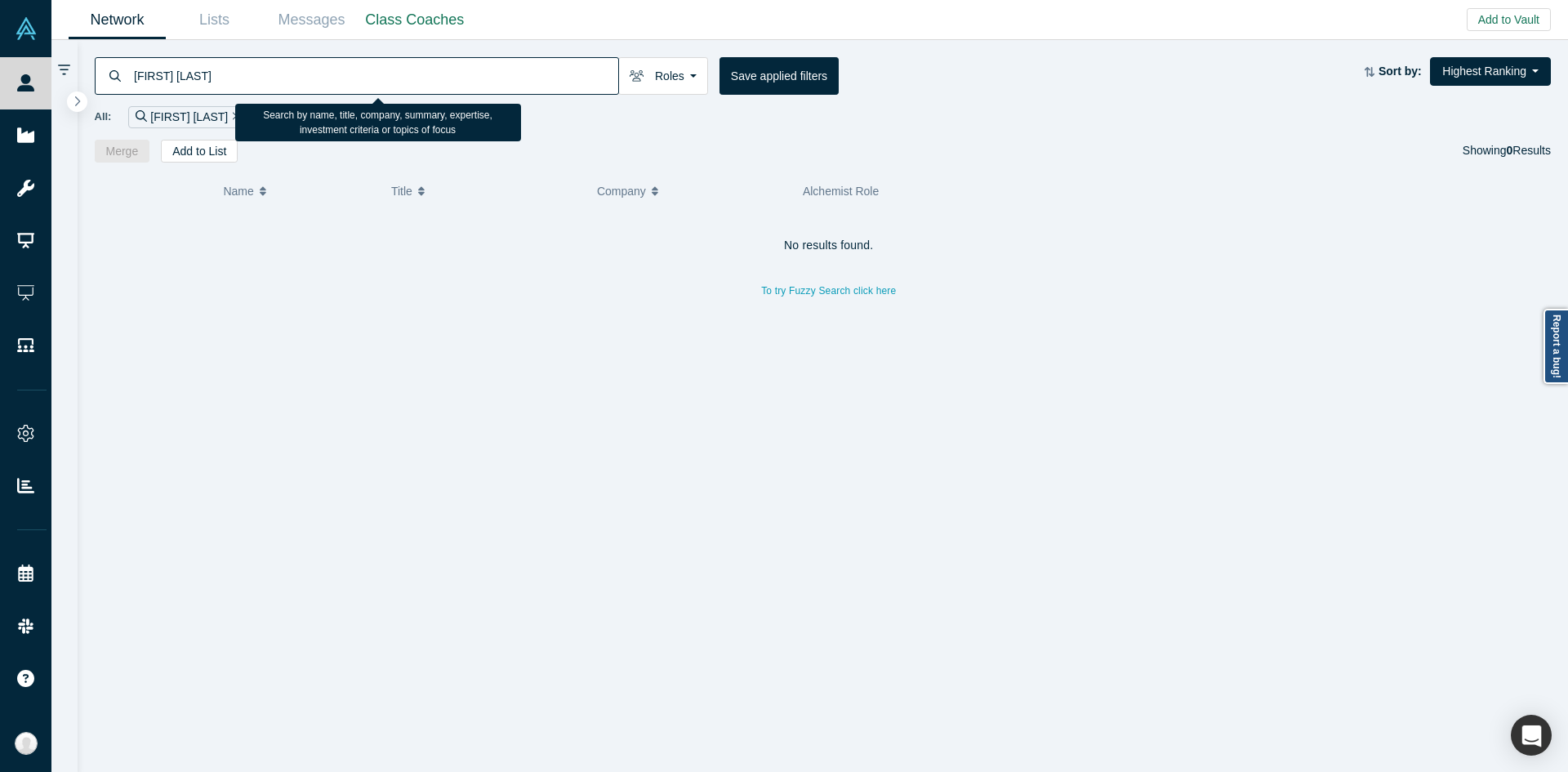 click on "[FIRST] [LAST]" at bounding box center (375, 75) 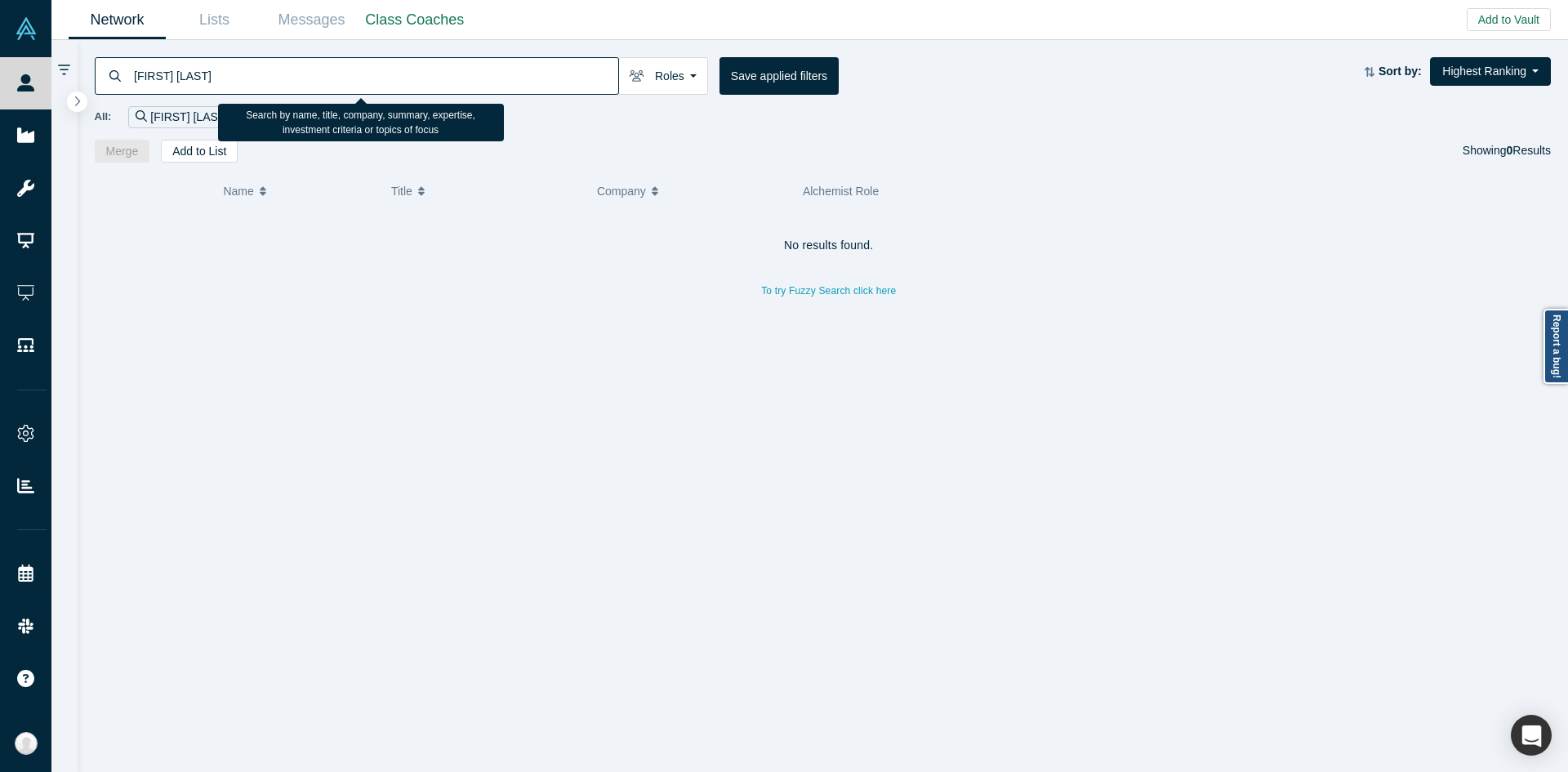click on "[FIRST] [LAST]" at bounding box center [375, 75] 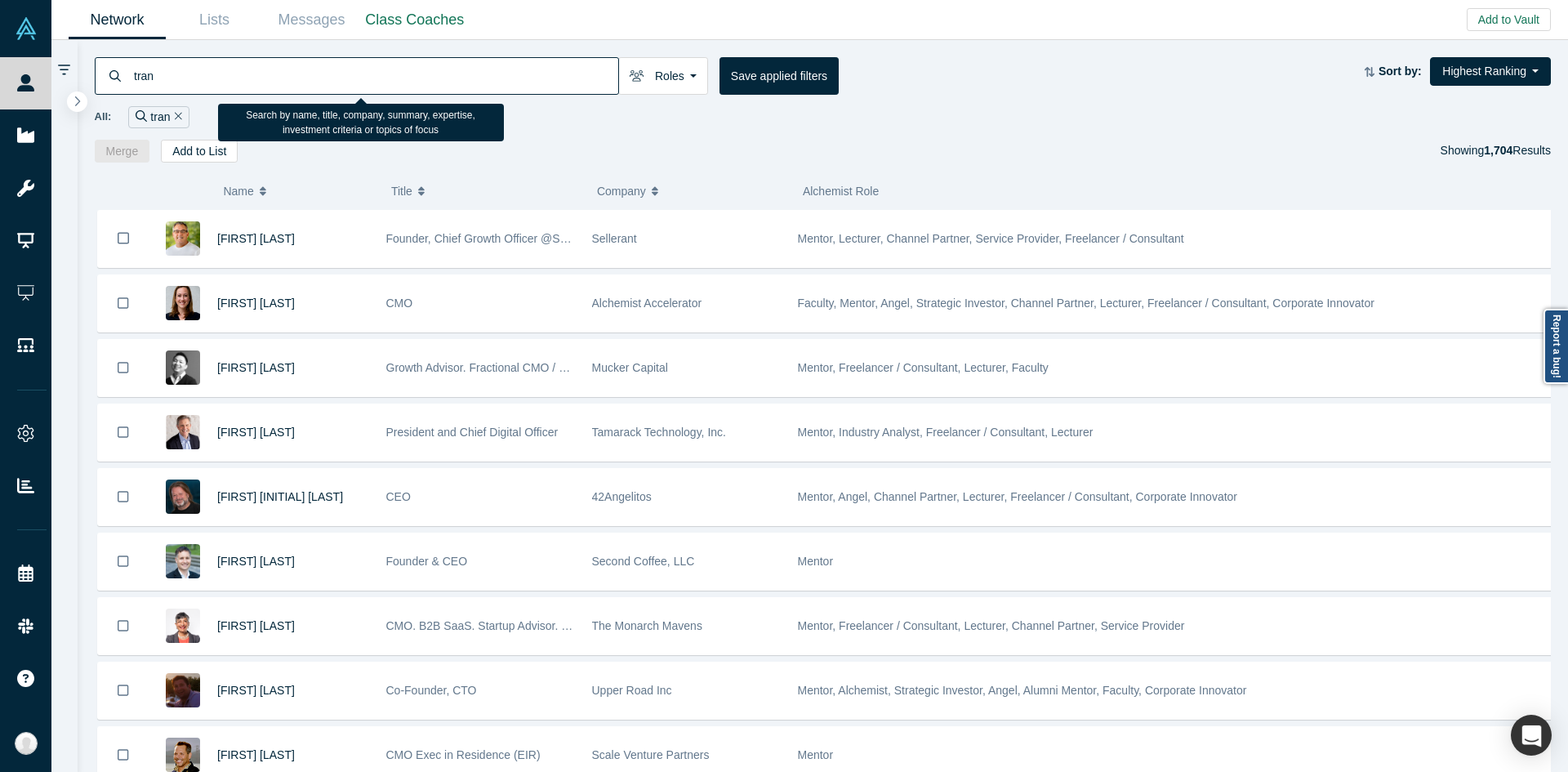 click on "tran" at bounding box center (375, 75) 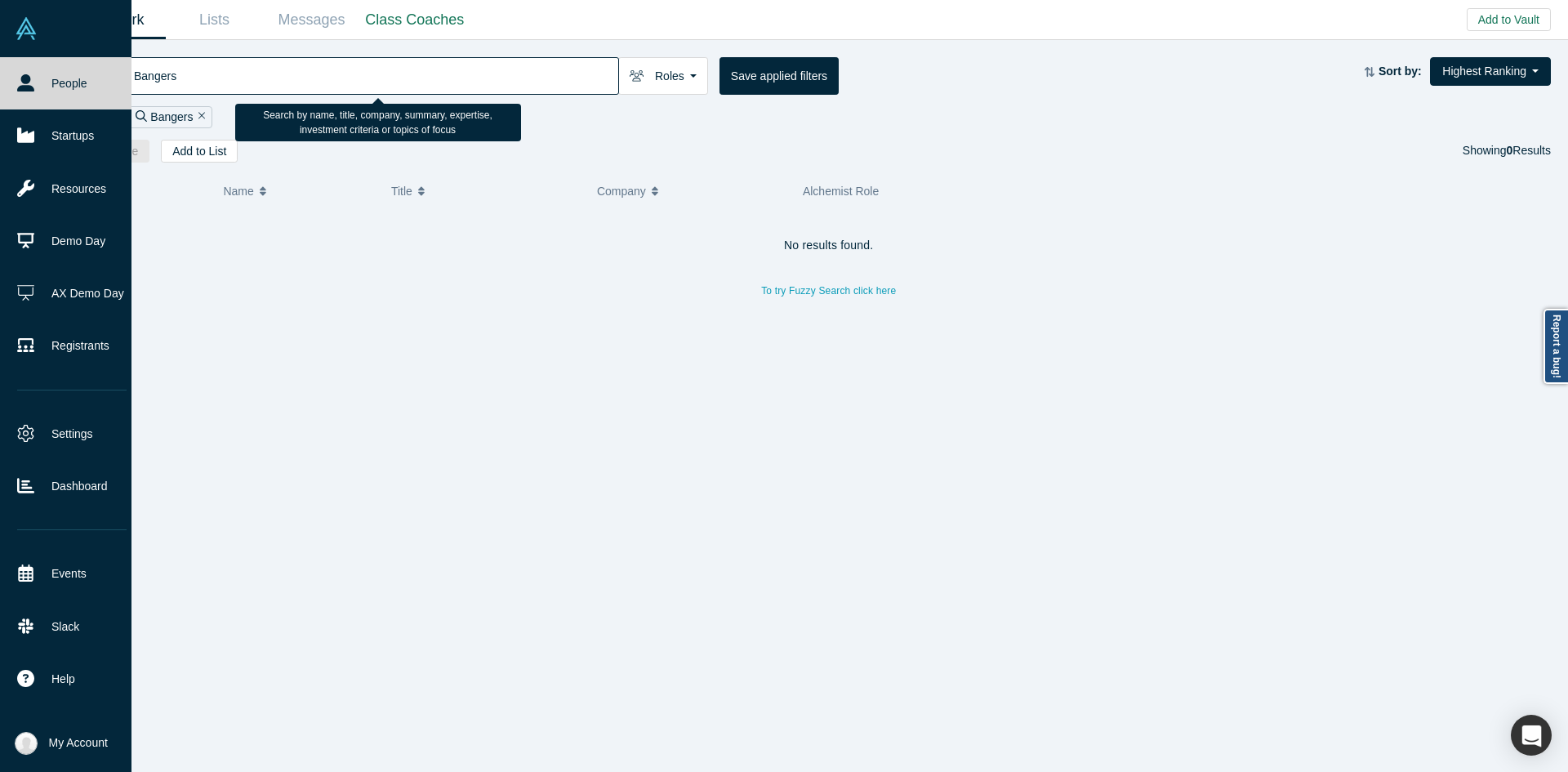 drag, startPoint x: 203, startPoint y: 71, endPoint x: 0, endPoint y: 60, distance: 203.29781 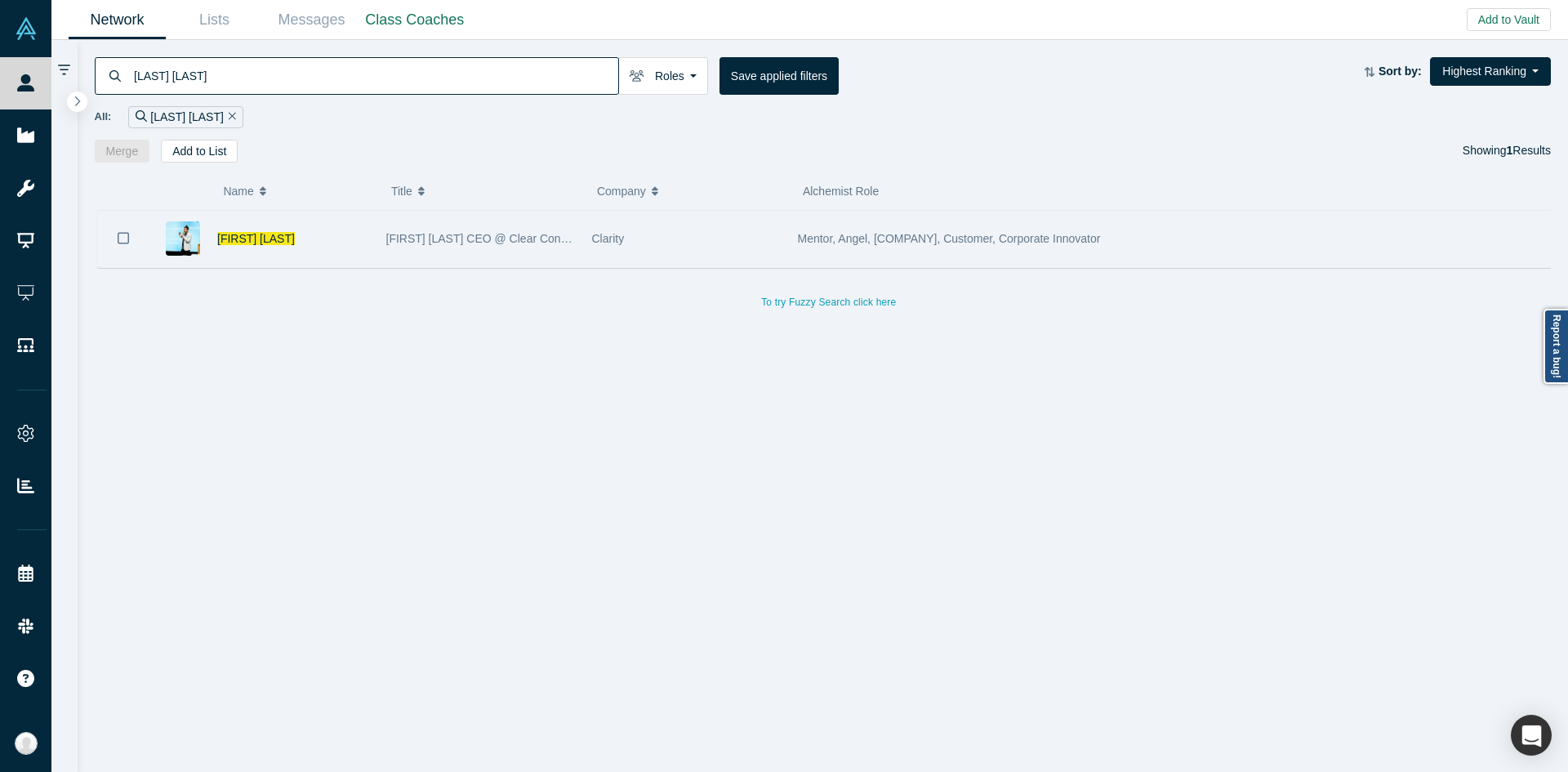 click on "[FIRST] [LAST]" at bounding box center (293, 239) 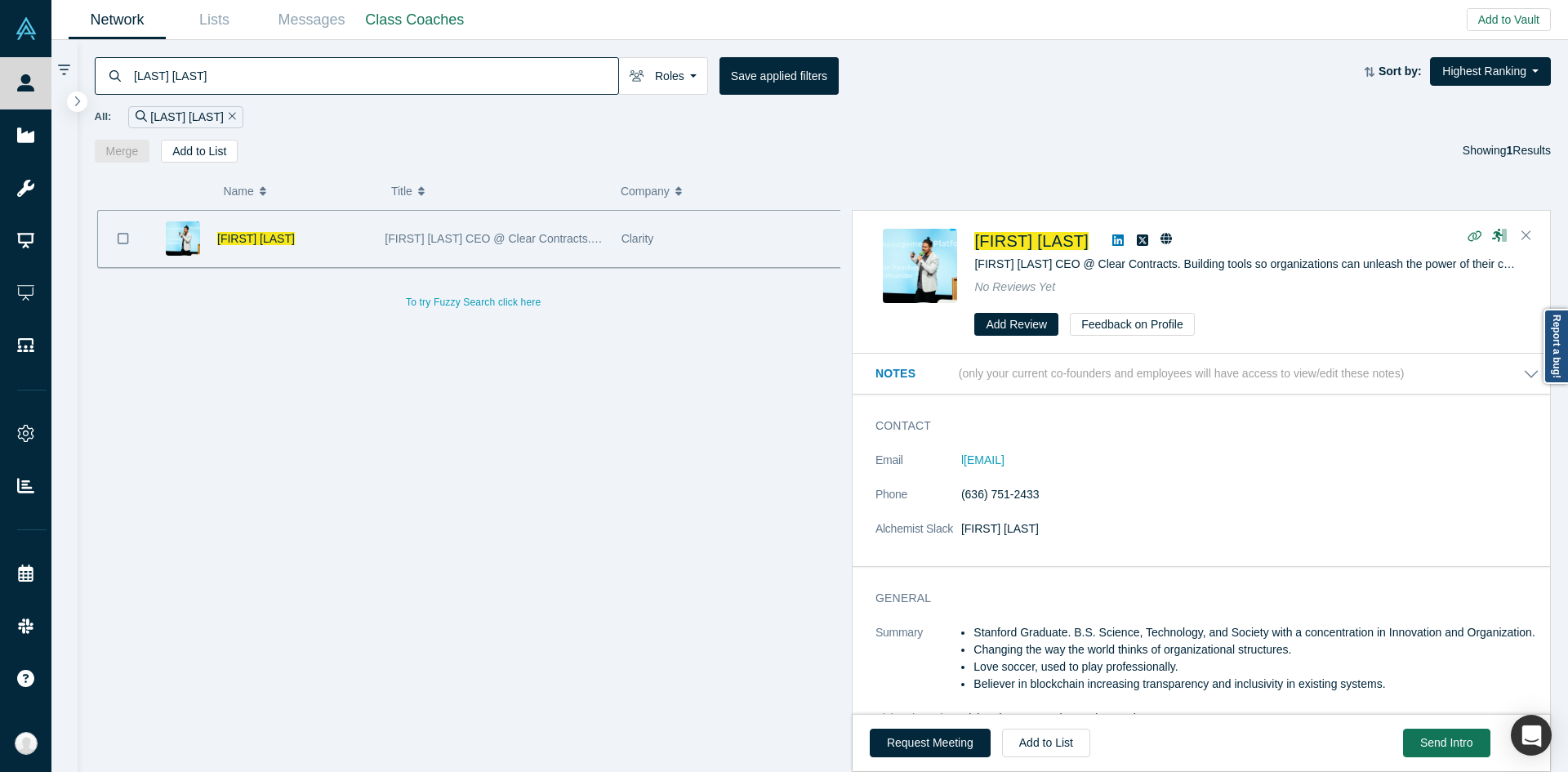 click on "Contact   Email [EMAIL] Alchemist Slack [FIRST] [LAST]" at bounding box center (1207, 486) 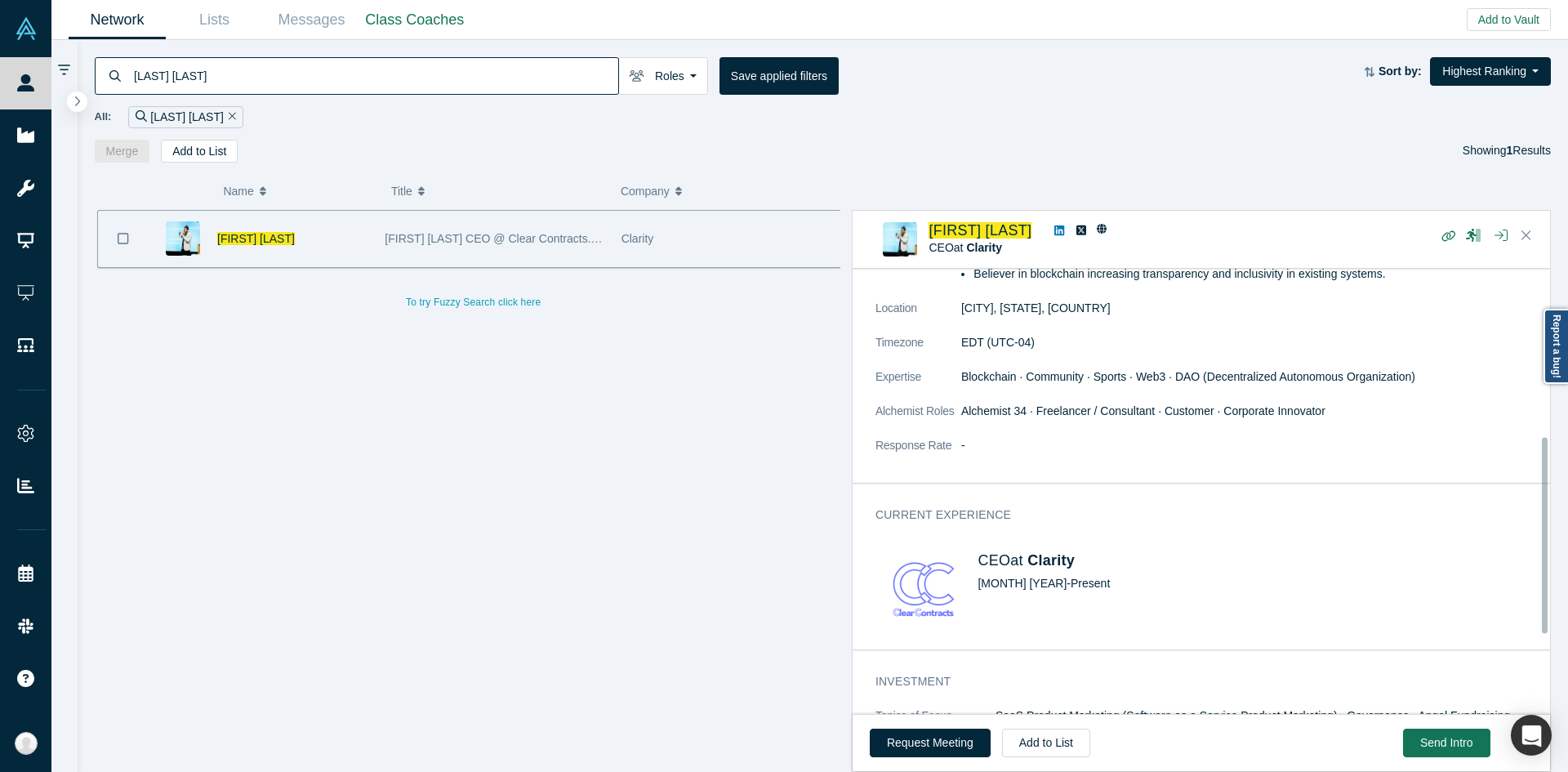 scroll, scrollTop: 320, scrollLeft: 0, axis: vertical 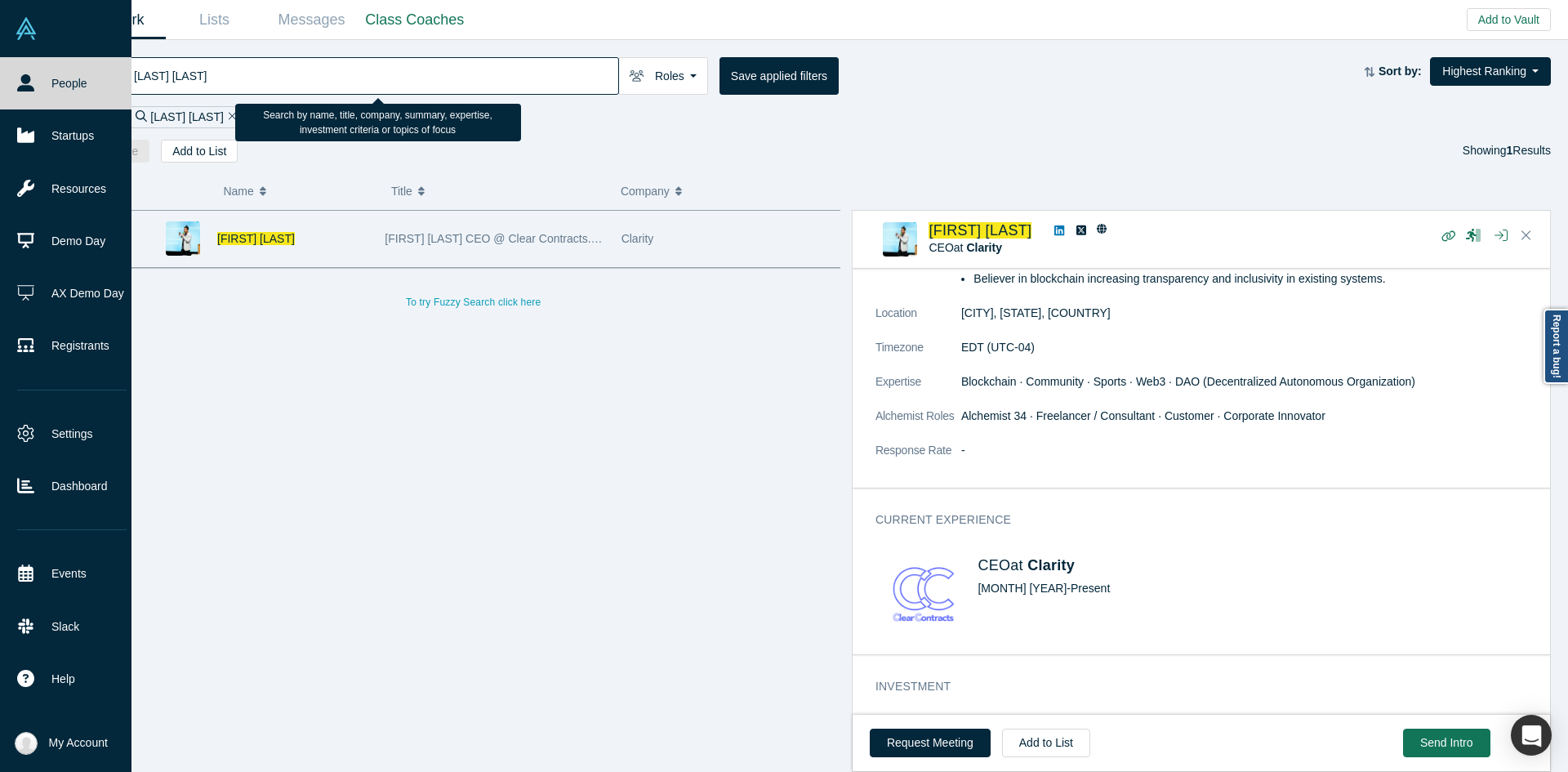 drag, startPoint x: 180, startPoint y: 60, endPoint x: 24, endPoint y: 39, distance: 157.4071 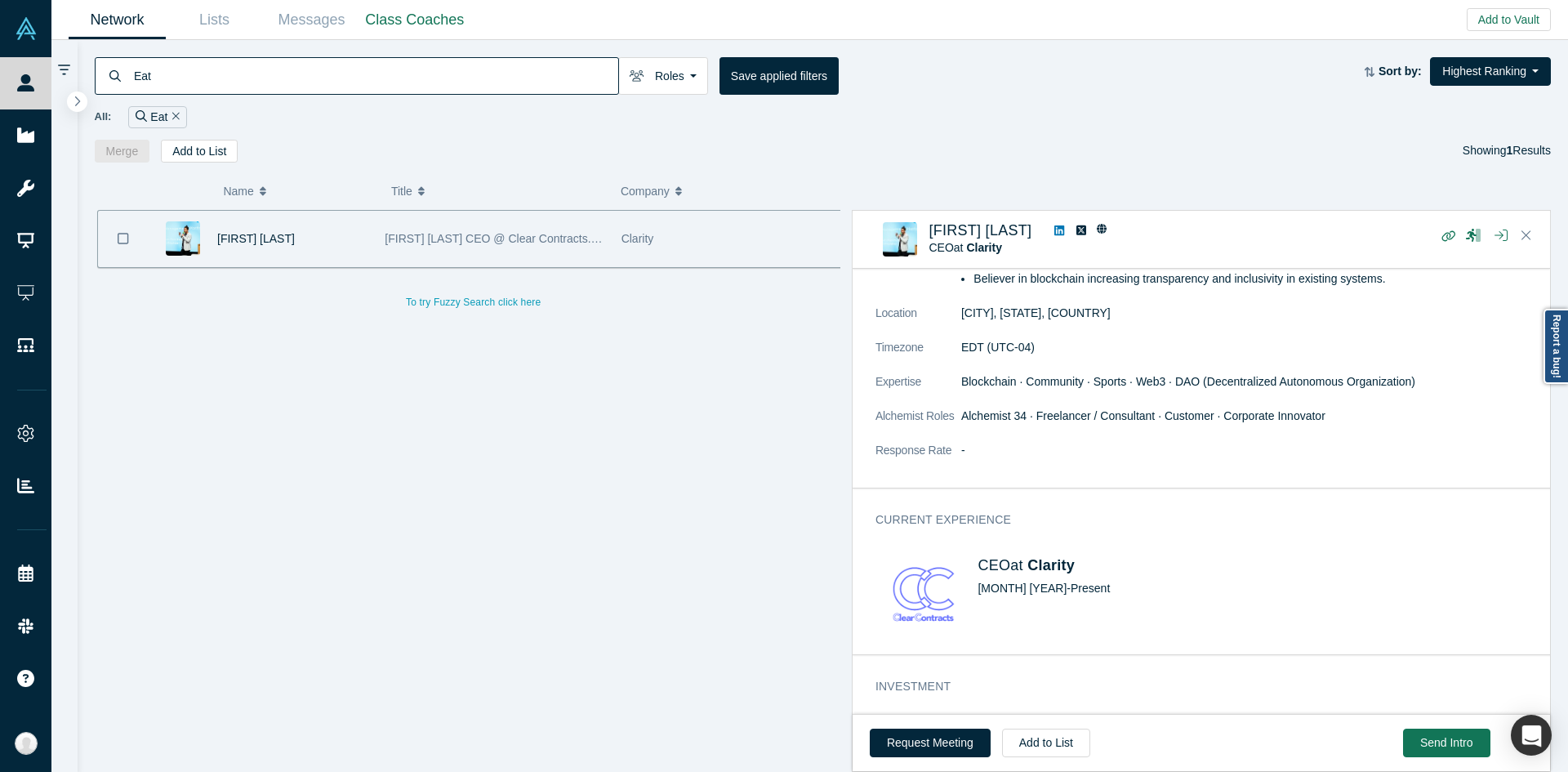 drag, startPoint x: 451, startPoint y: 539, endPoint x: 173, endPoint y: 810, distance: 388.23318 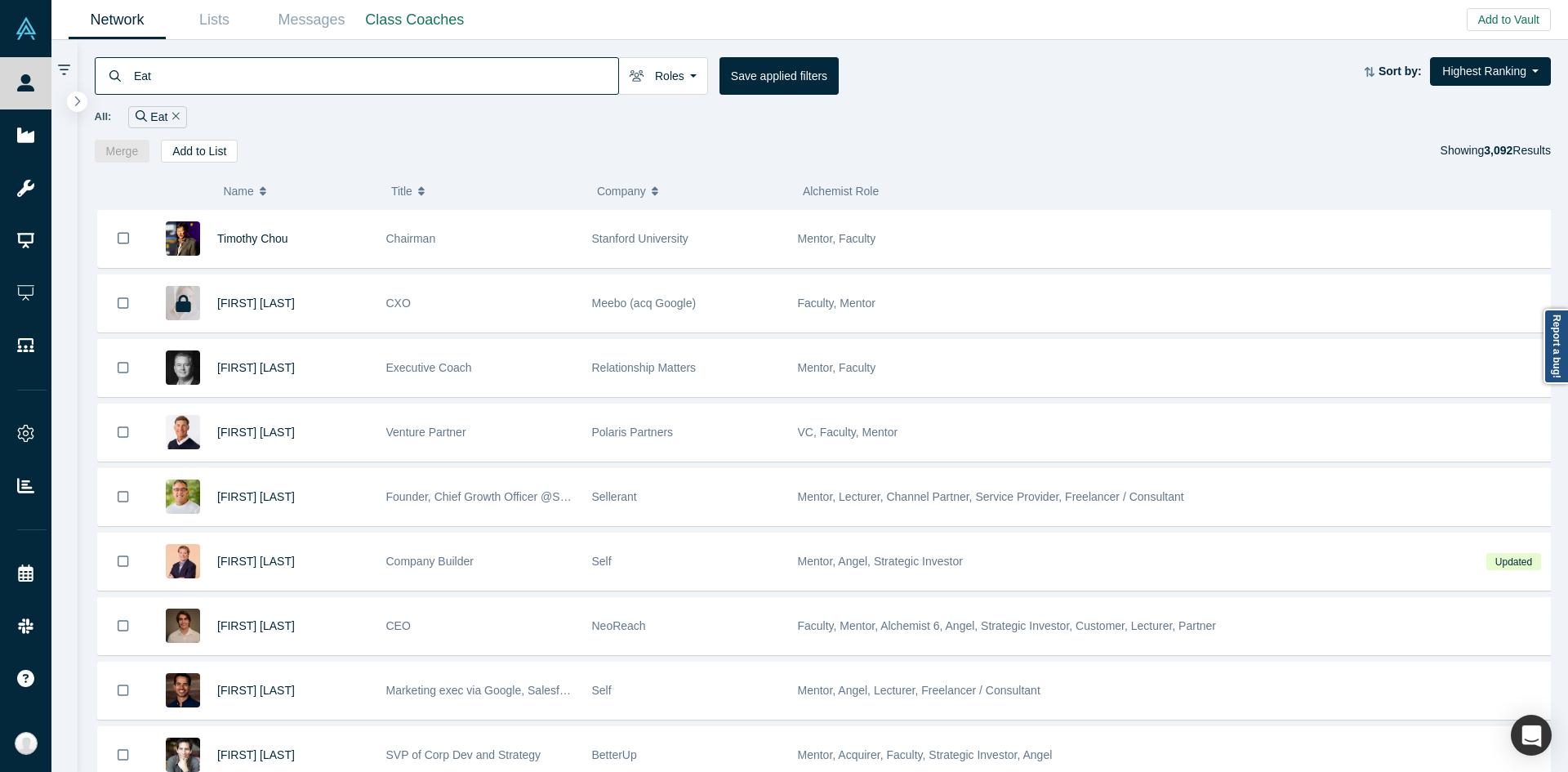 click on "Eat" at bounding box center (375, 75) 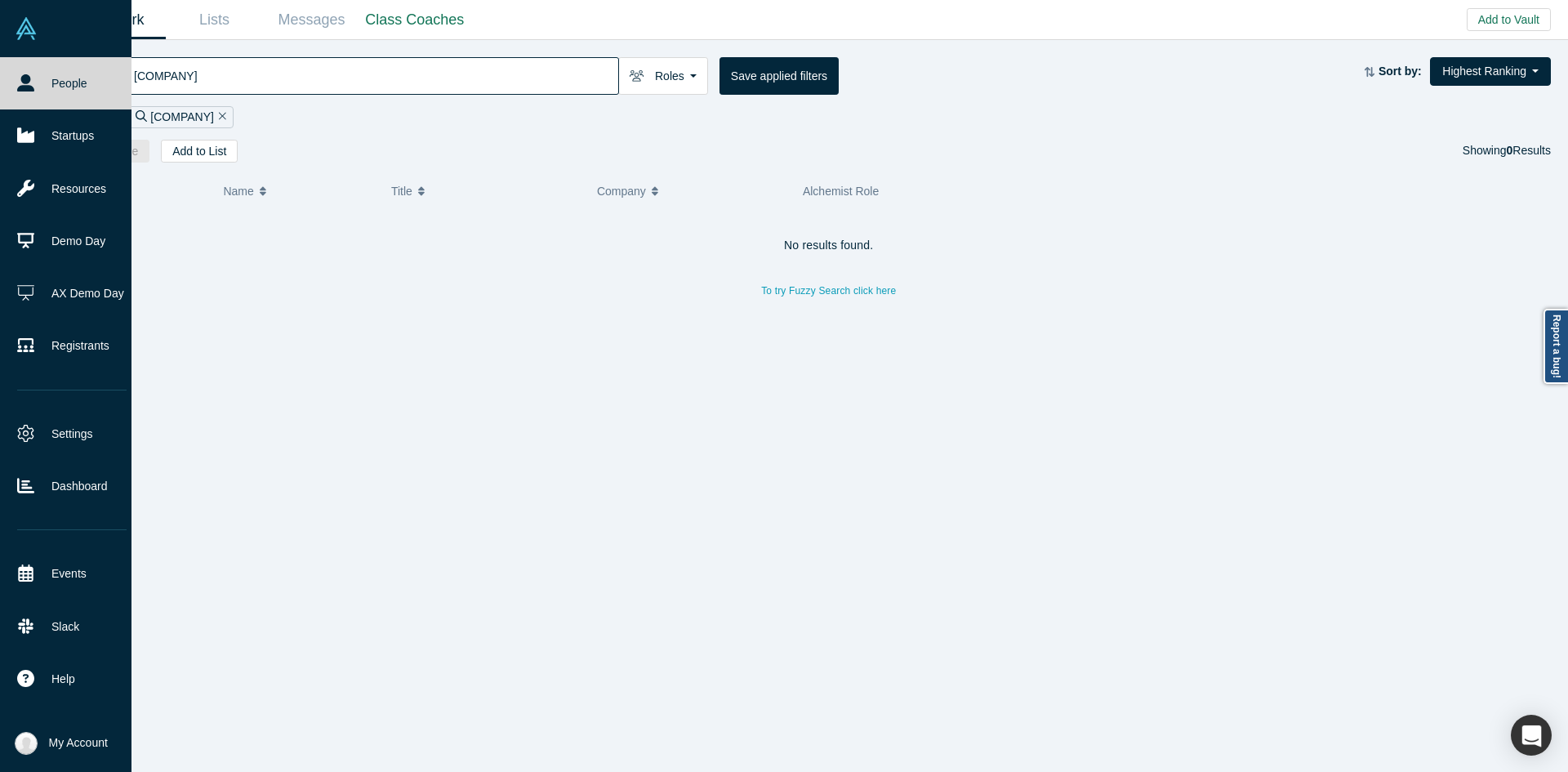 drag, startPoint x: 231, startPoint y: 65, endPoint x: 17, endPoint y: 40, distance: 215.4553 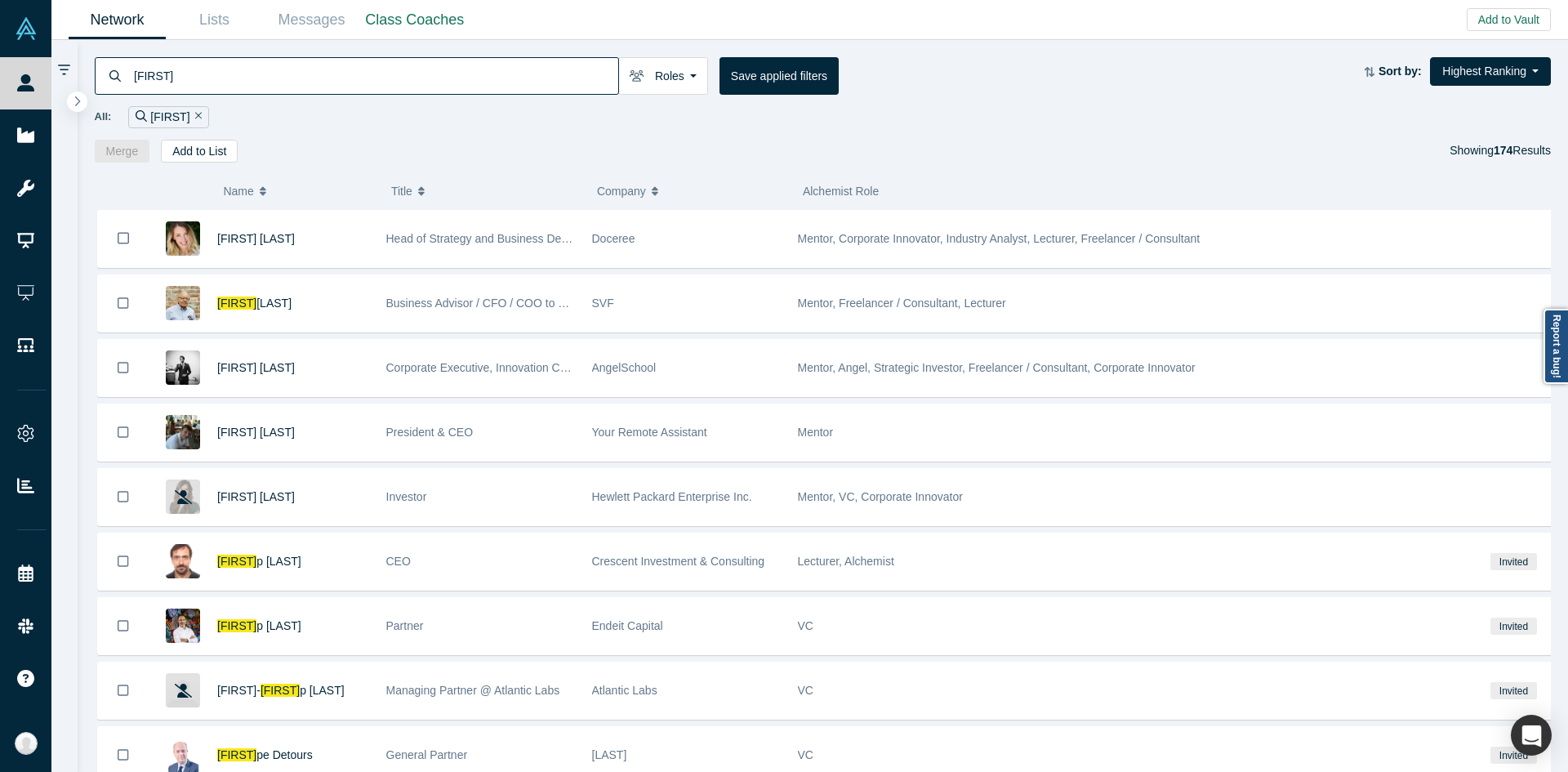 click on "All: [FIRST]" at bounding box center (823, 117) 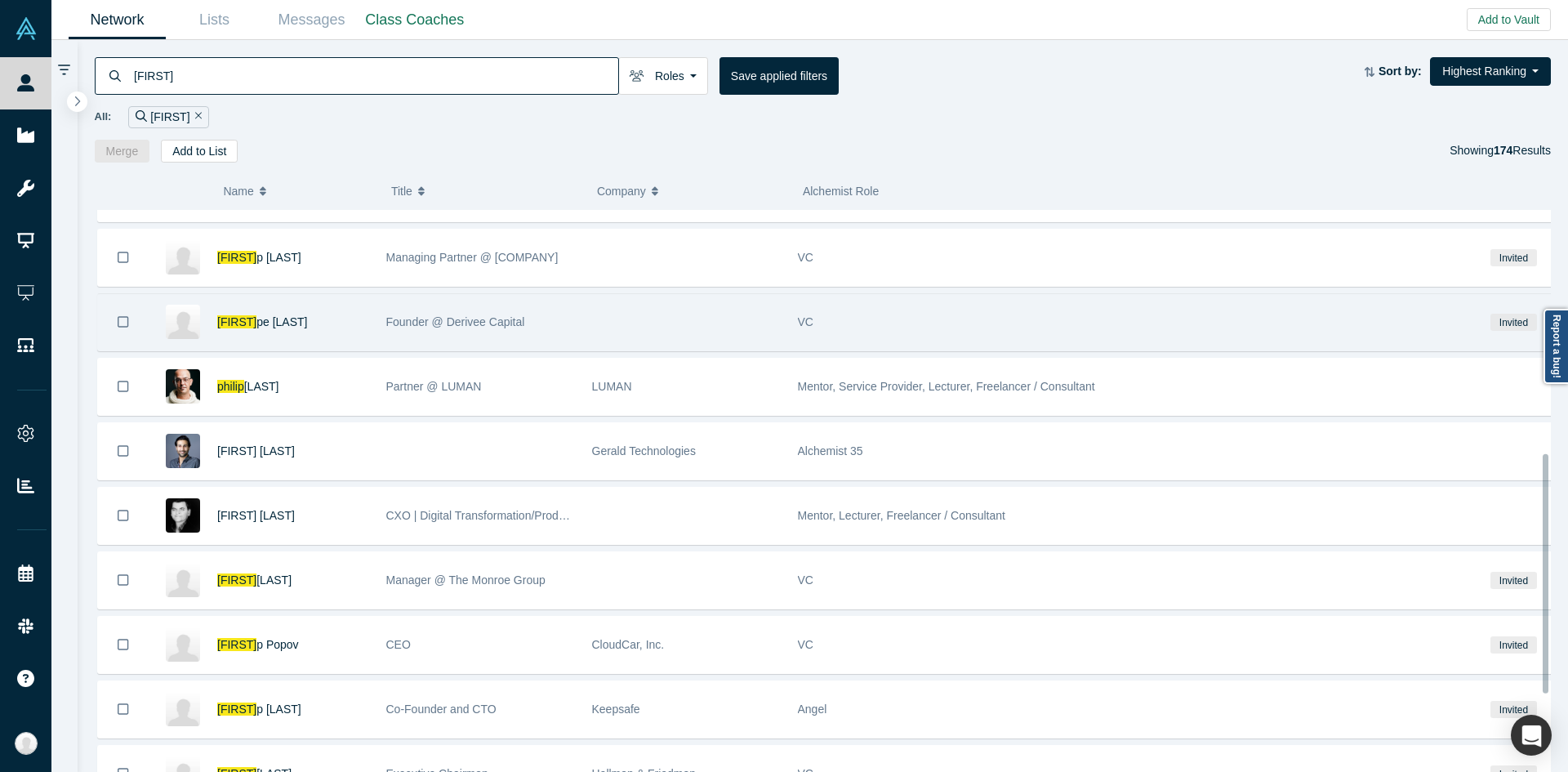 scroll, scrollTop: 572, scrollLeft: 0, axis: vertical 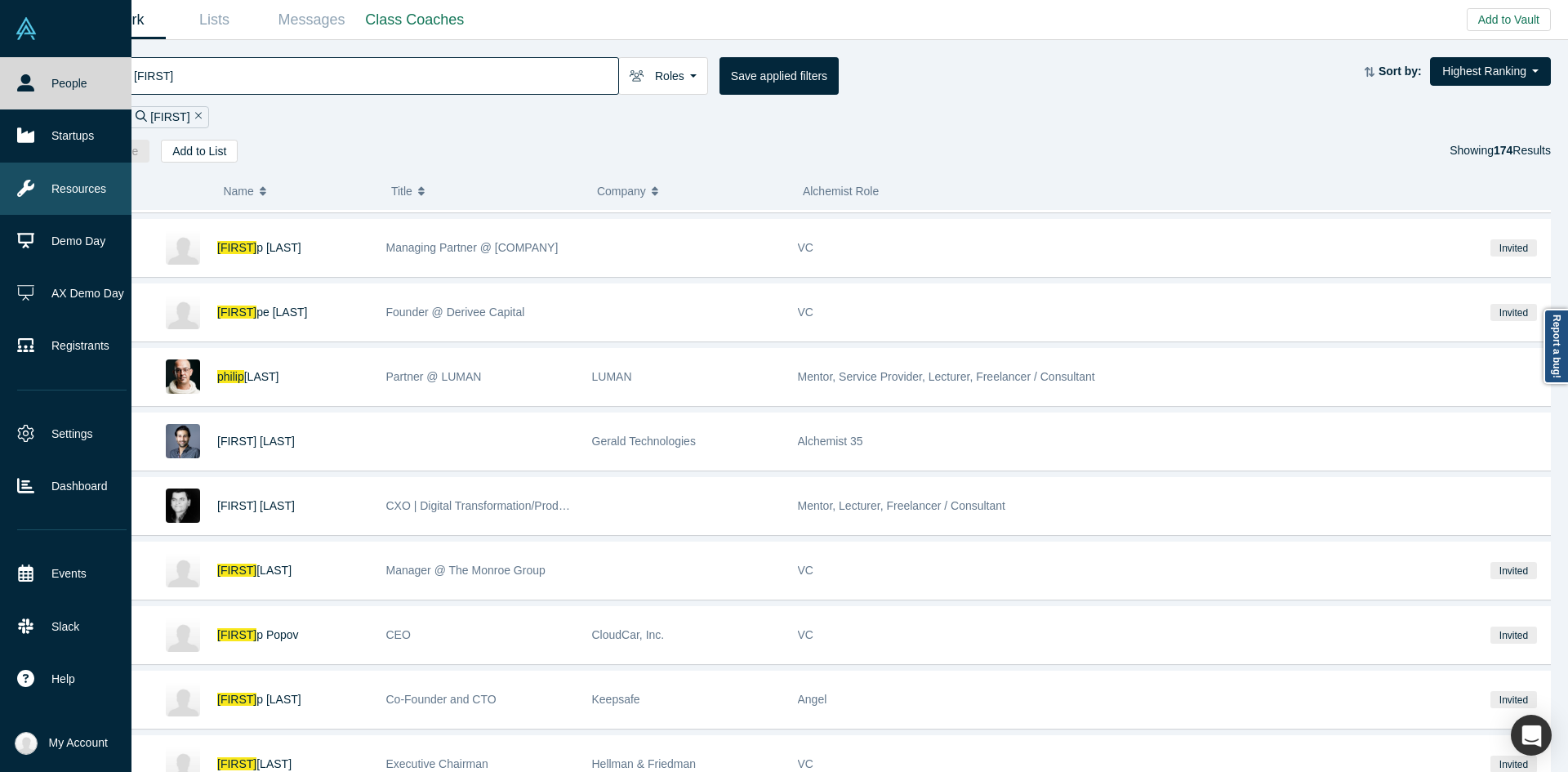 drag, startPoint x: 87, startPoint y: 79, endPoint x: 65, endPoint y: 189, distance: 112.17843 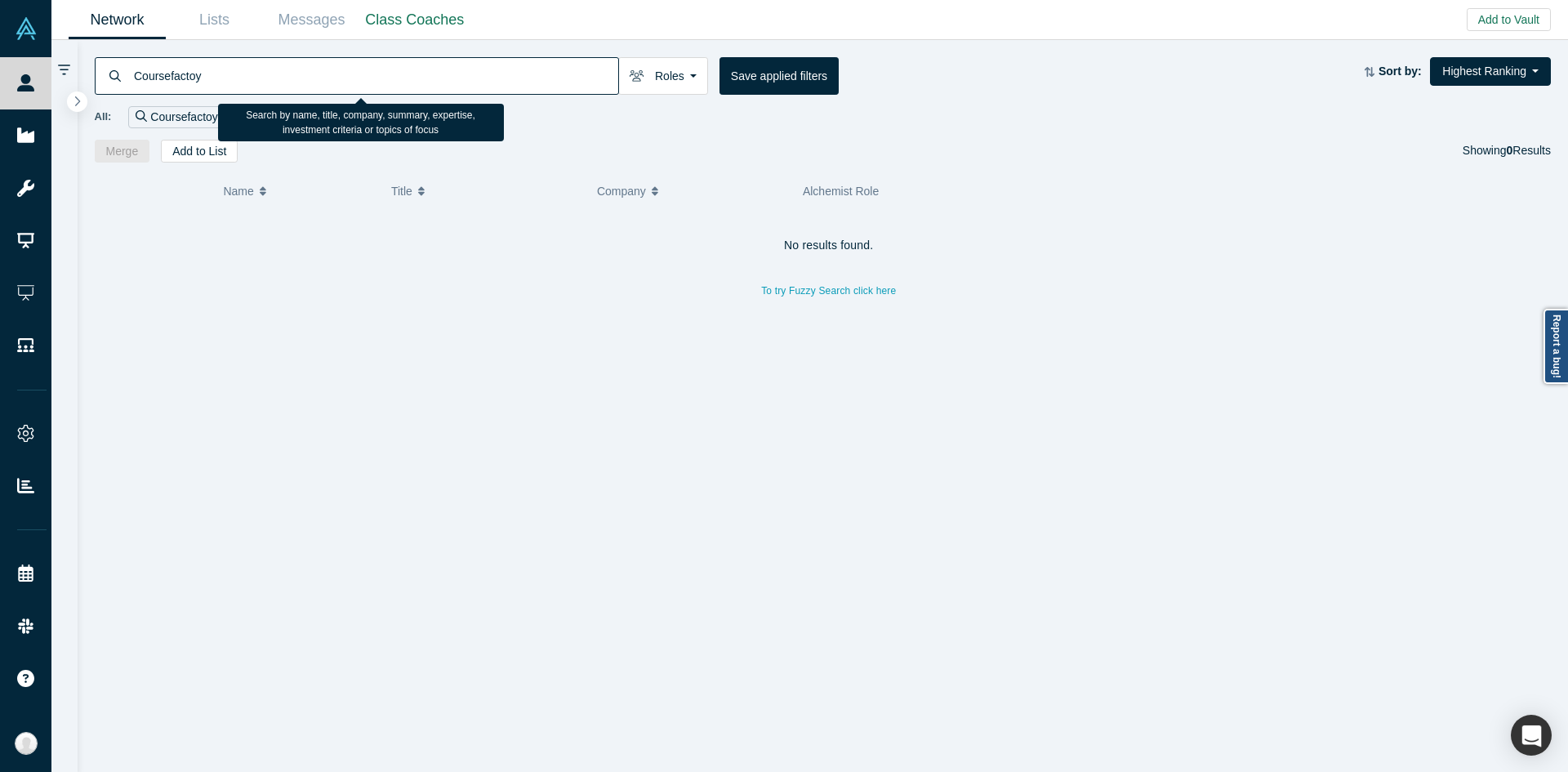 click on "Coursefactoy" at bounding box center (375, 75) 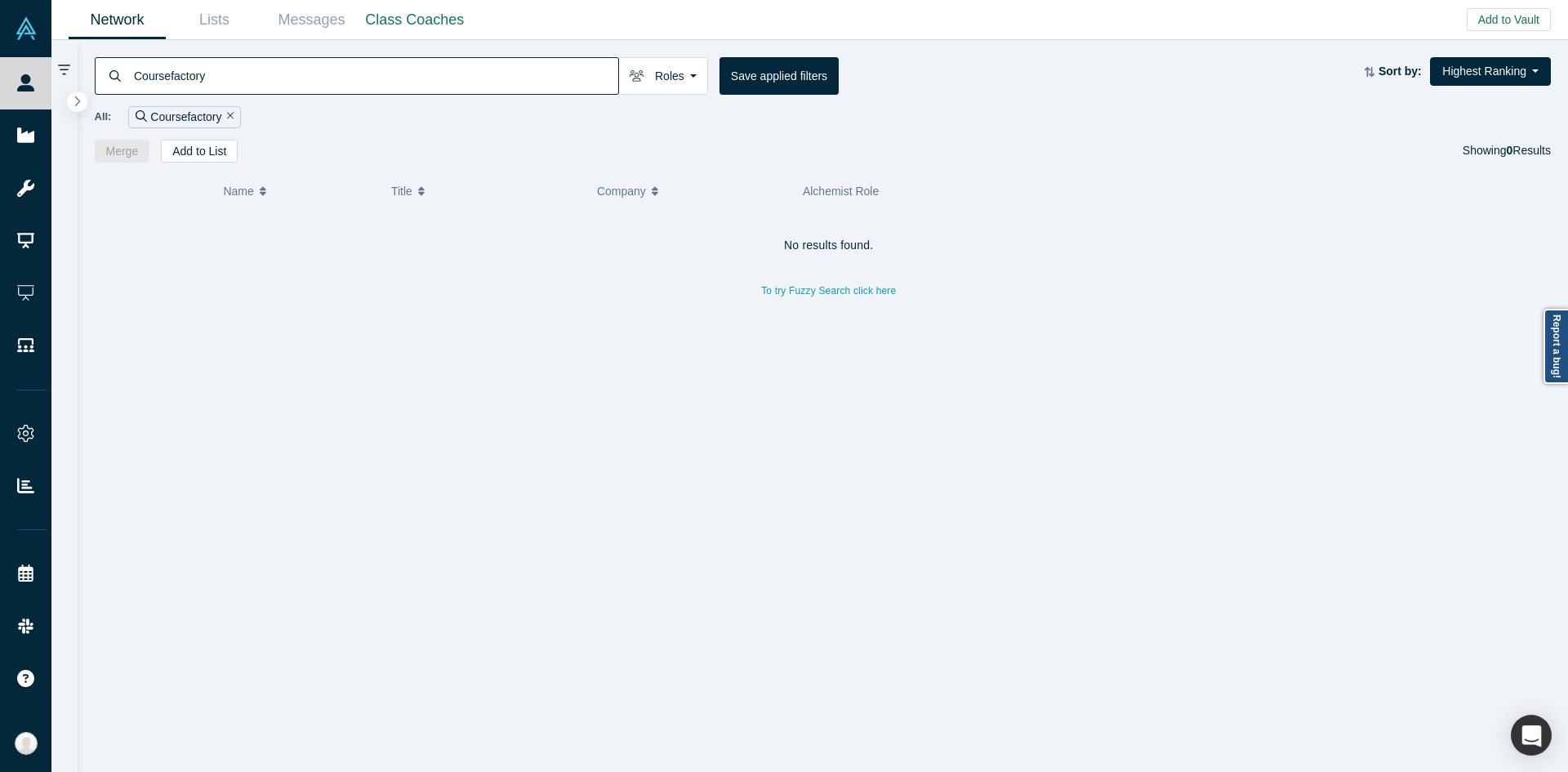 type on "Coursefactory" 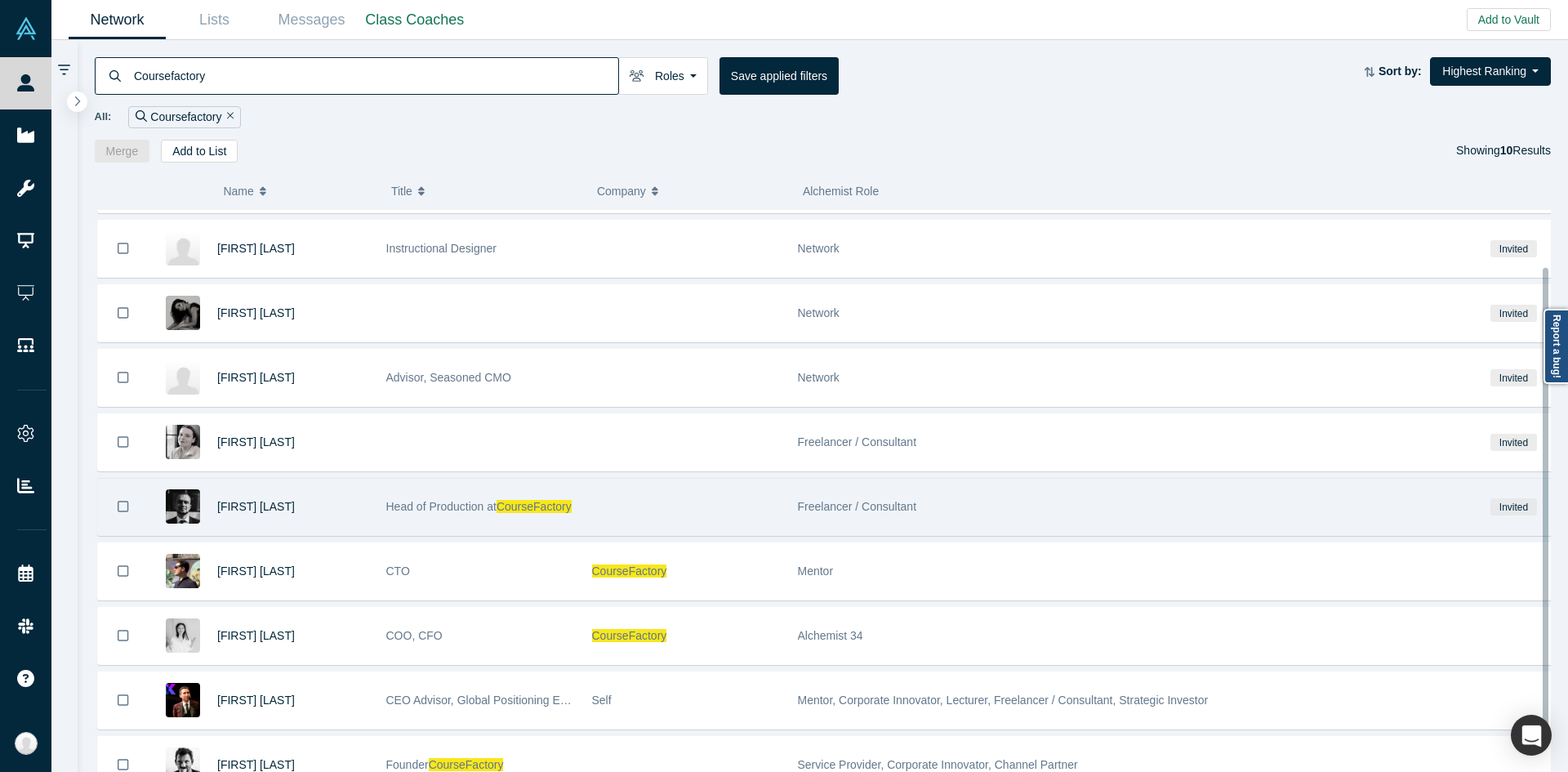 scroll, scrollTop: 121, scrollLeft: 0, axis: vertical 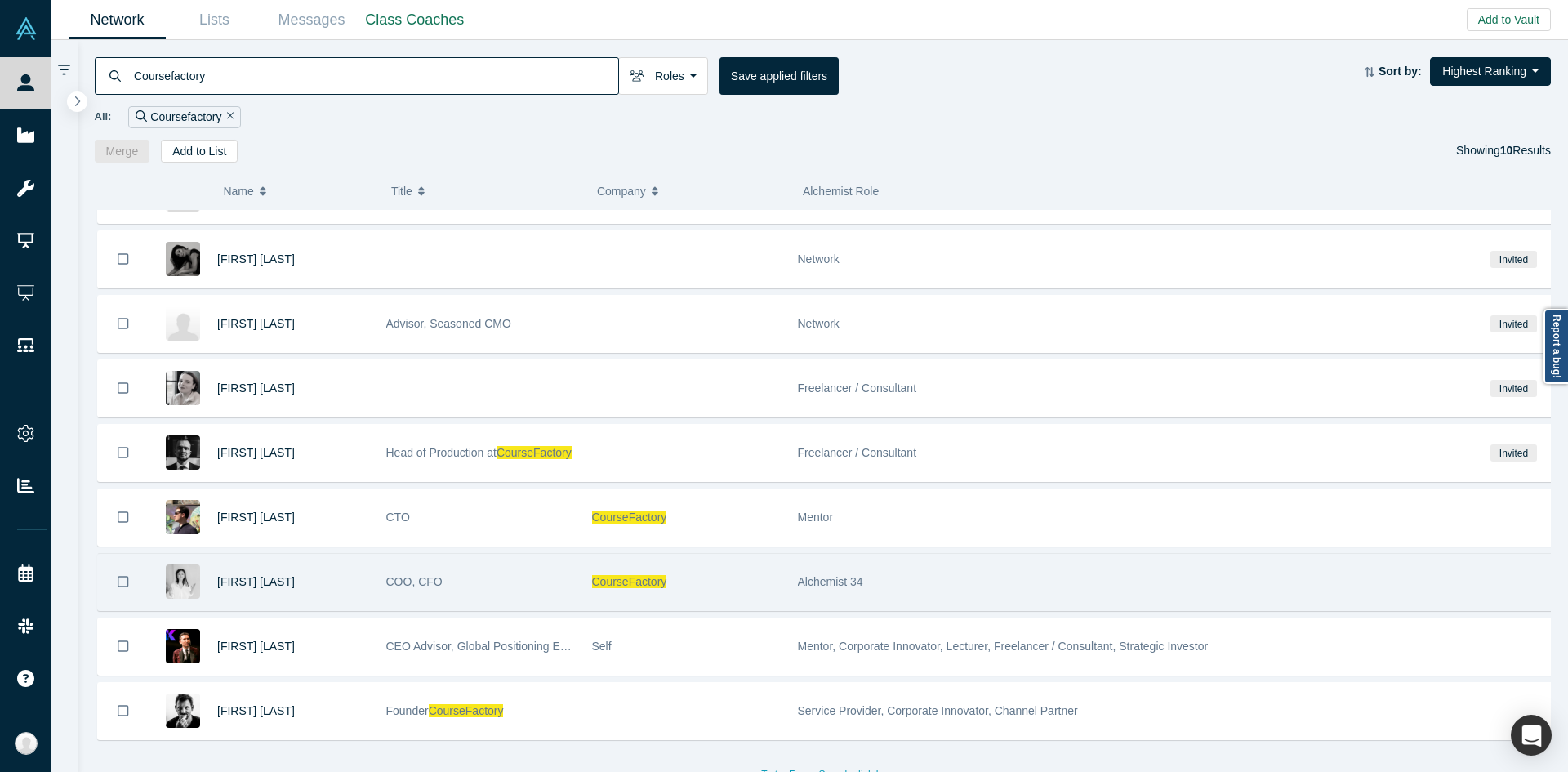 click on "COO, CFO" at bounding box center (480, 582) 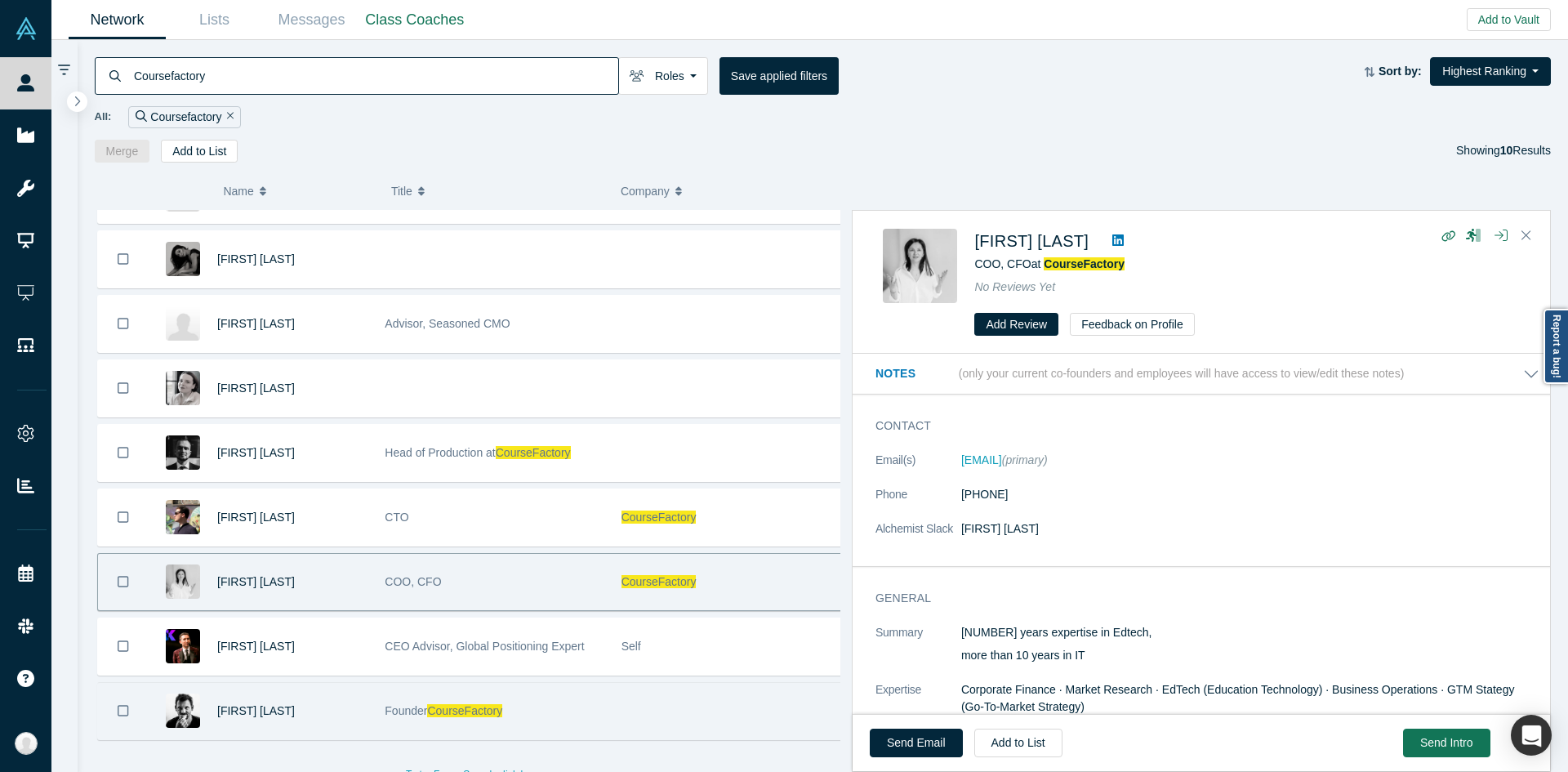 click at bounding box center (730, 711) 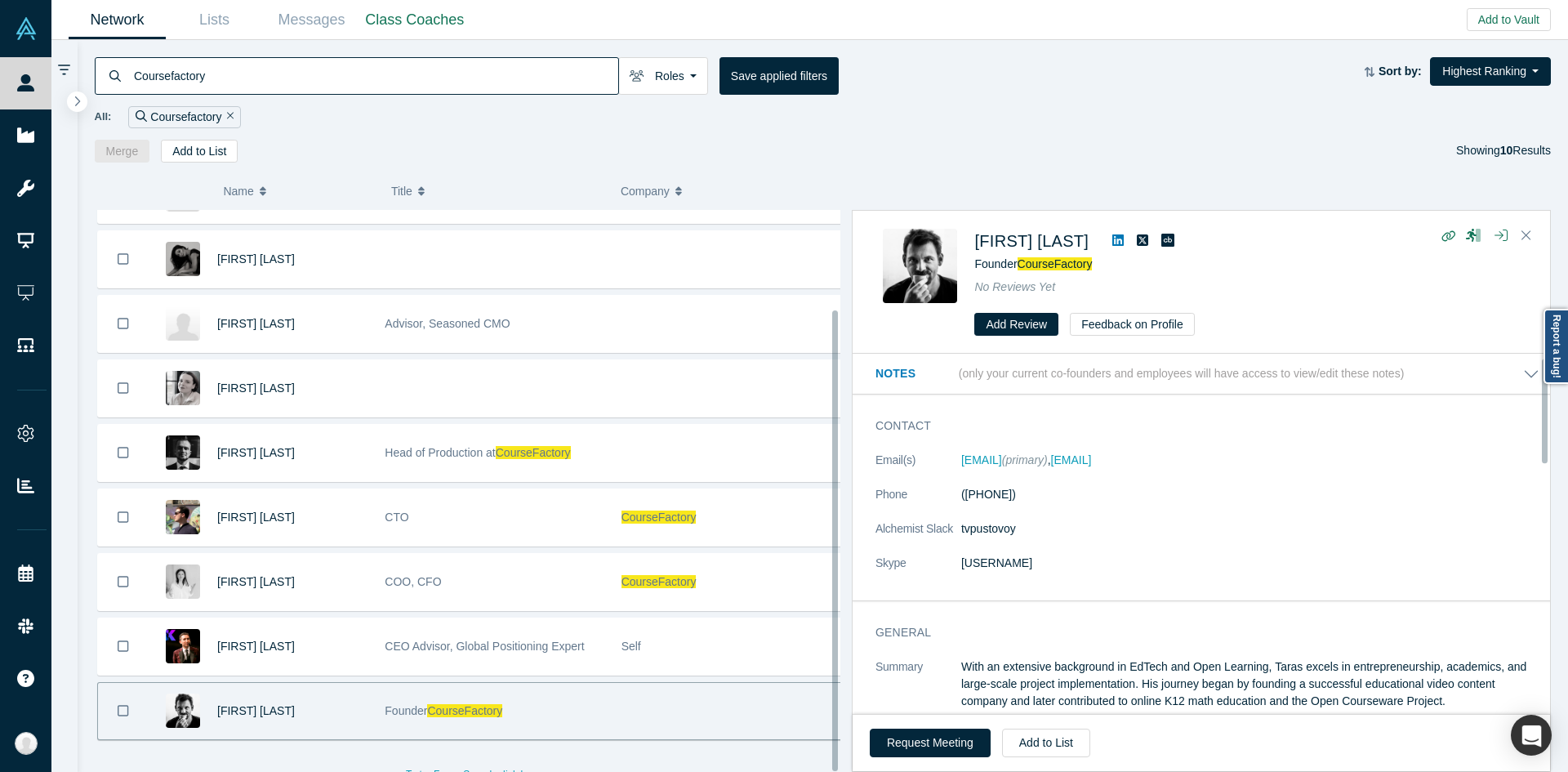 scroll, scrollTop: 408, scrollLeft: 0, axis: vertical 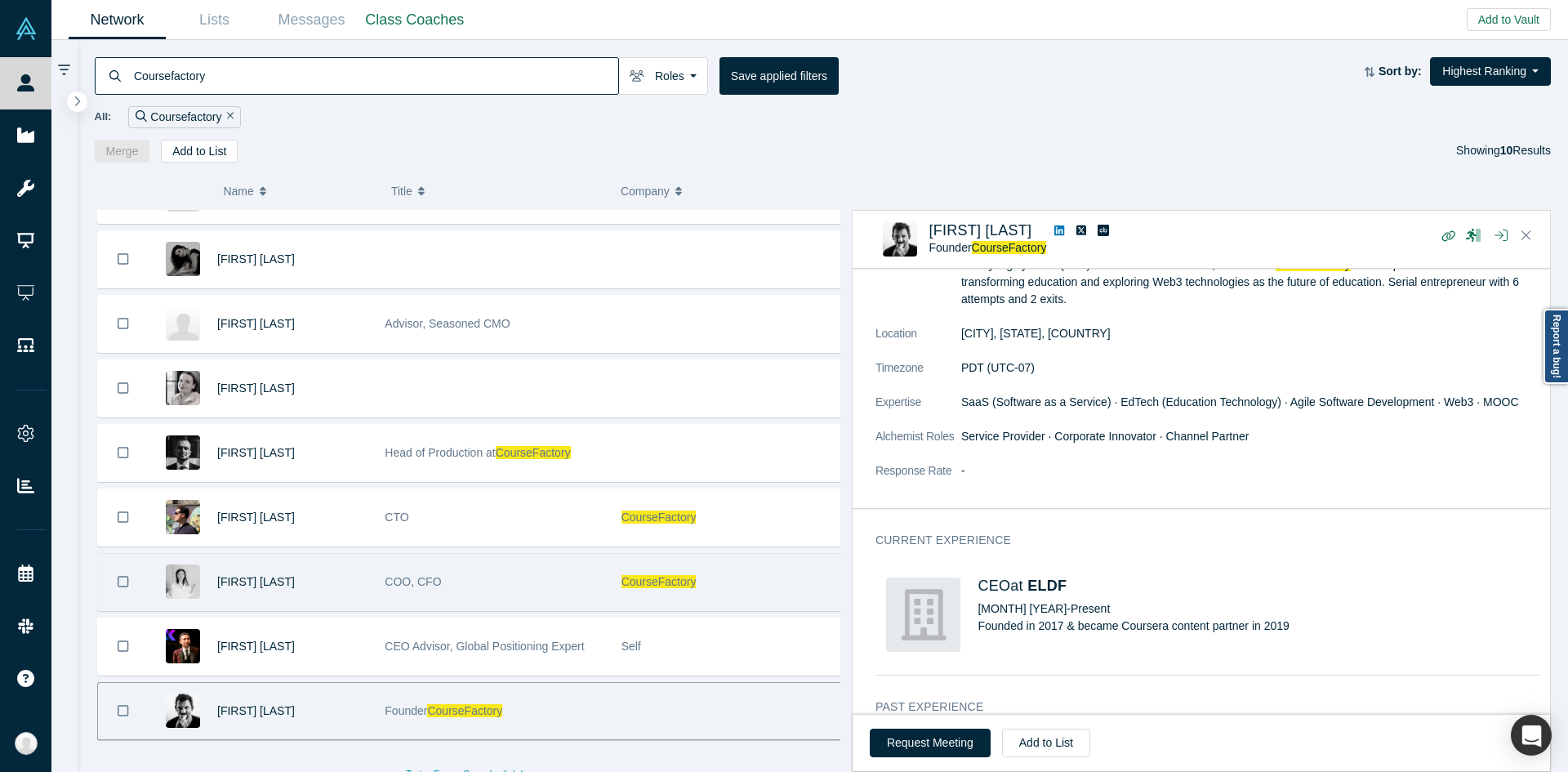 click on "CourseFactory" at bounding box center [731, 582] 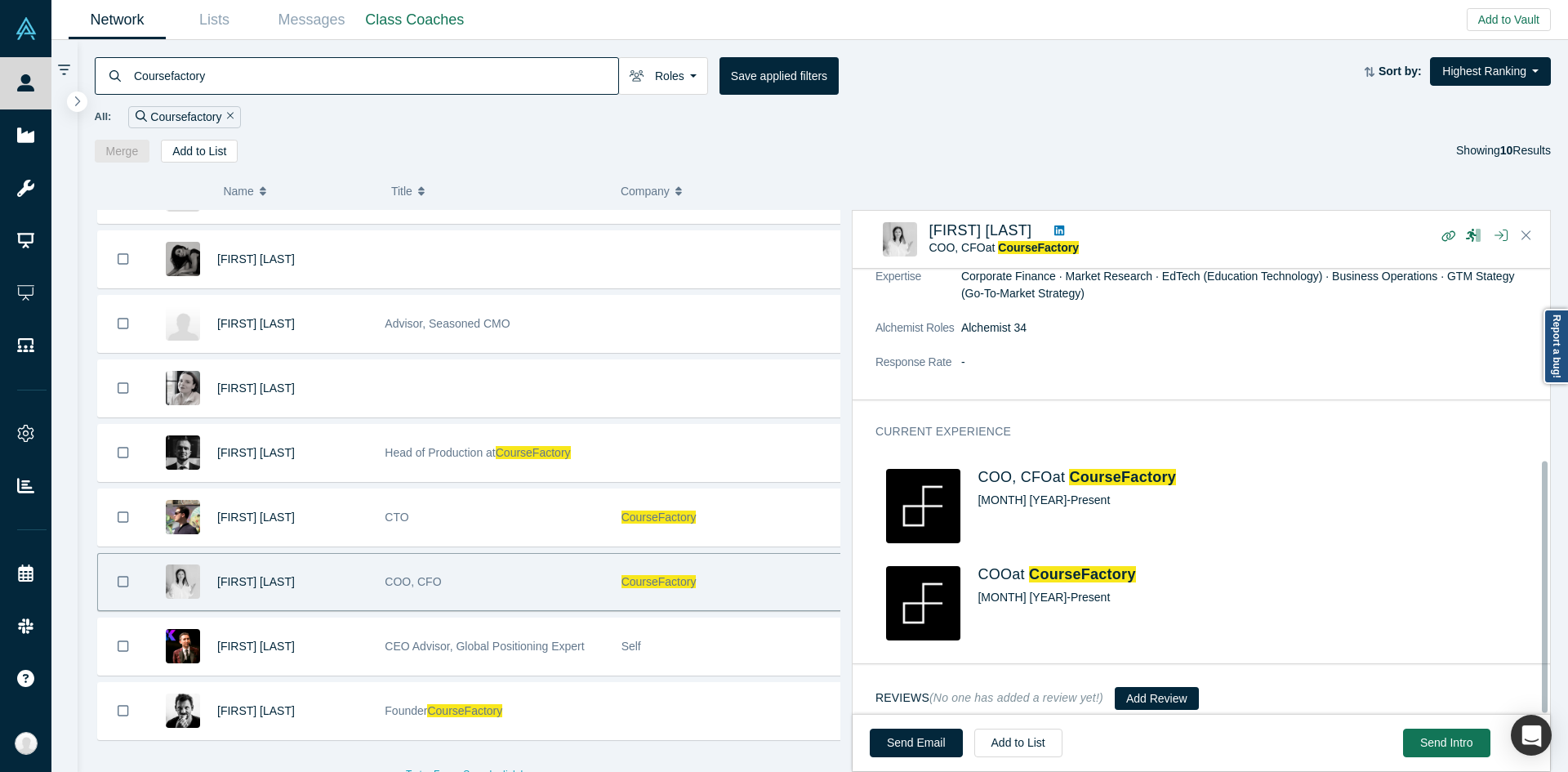 scroll, scrollTop: 341, scrollLeft: 0, axis: vertical 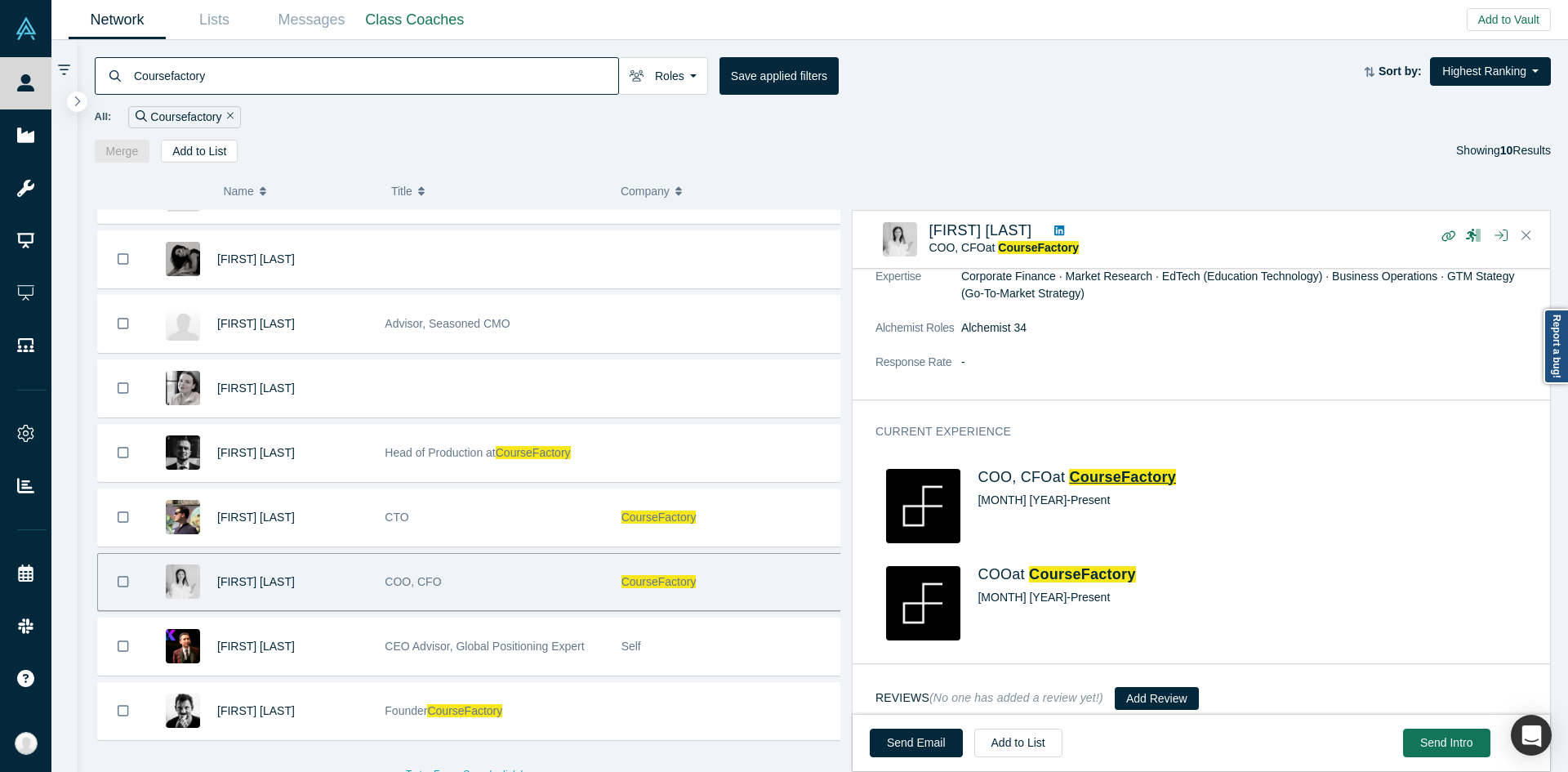 click on "CourseFactory" at bounding box center (1122, 477) 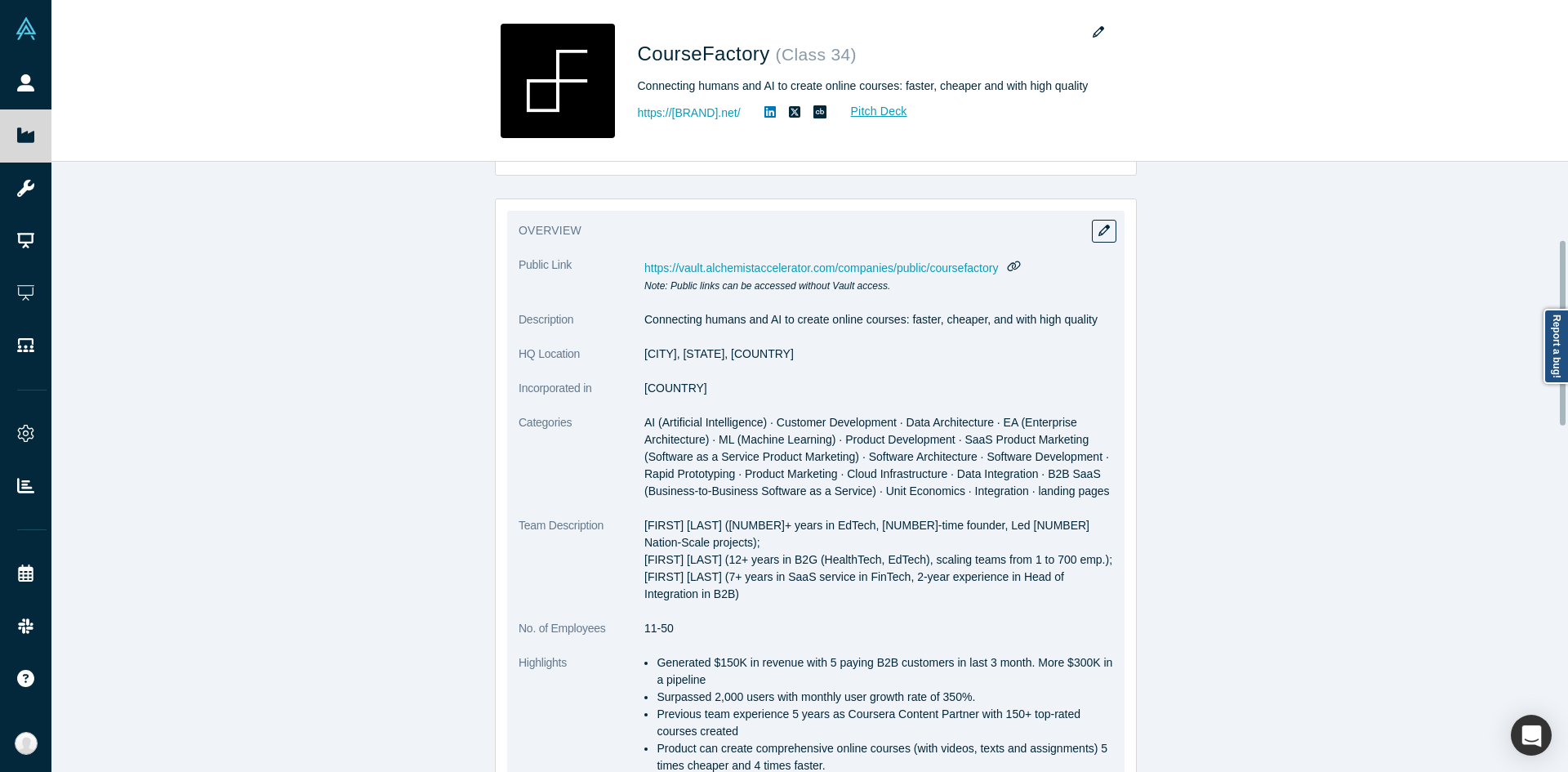scroll, scrollTop: 0, scrollLeft: 0, axis: both 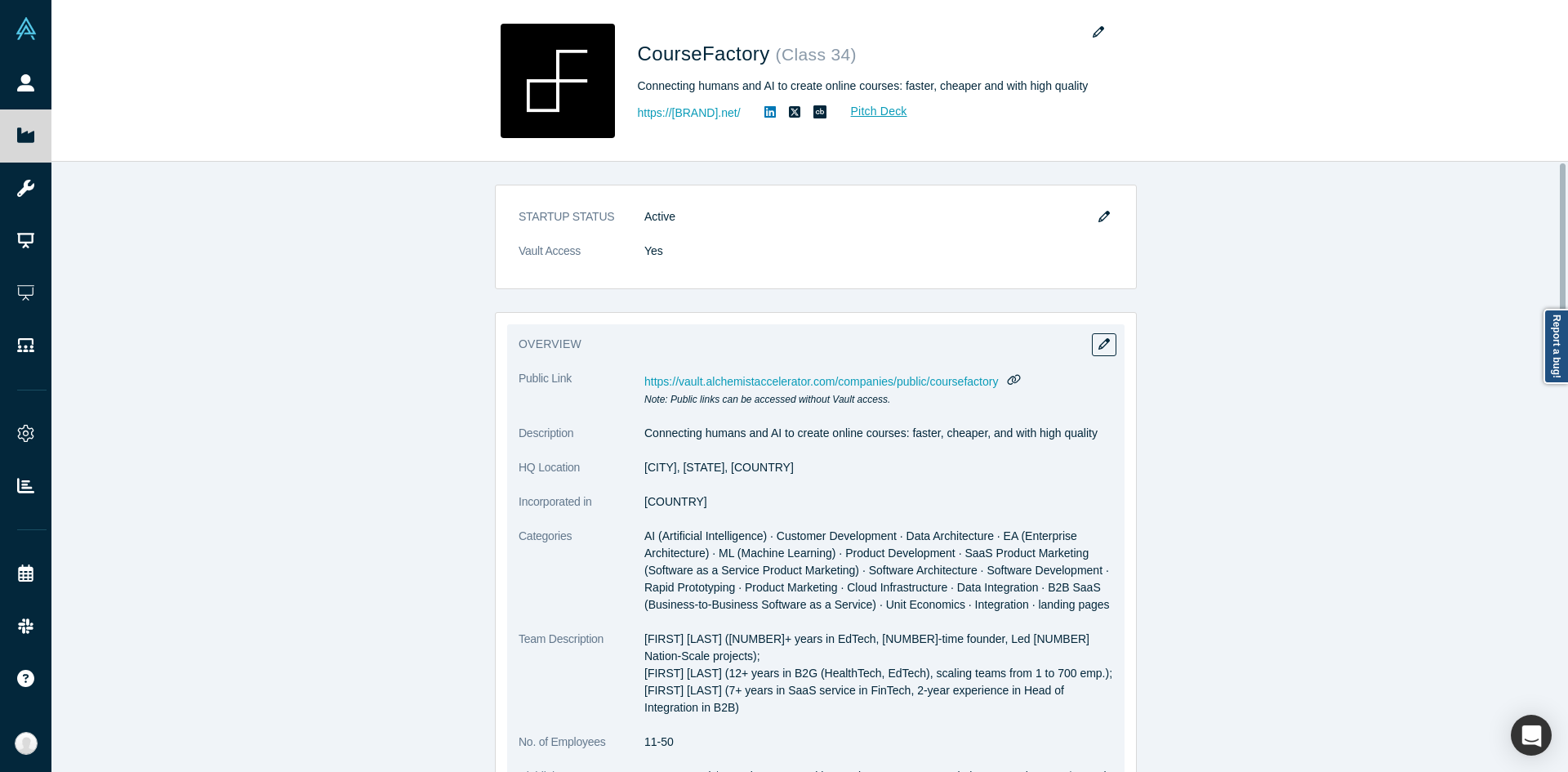 drag, startPoint x: 960, startPoint y: 373, endPoint x: 949, endPoint y: 380, distance: 13.038405 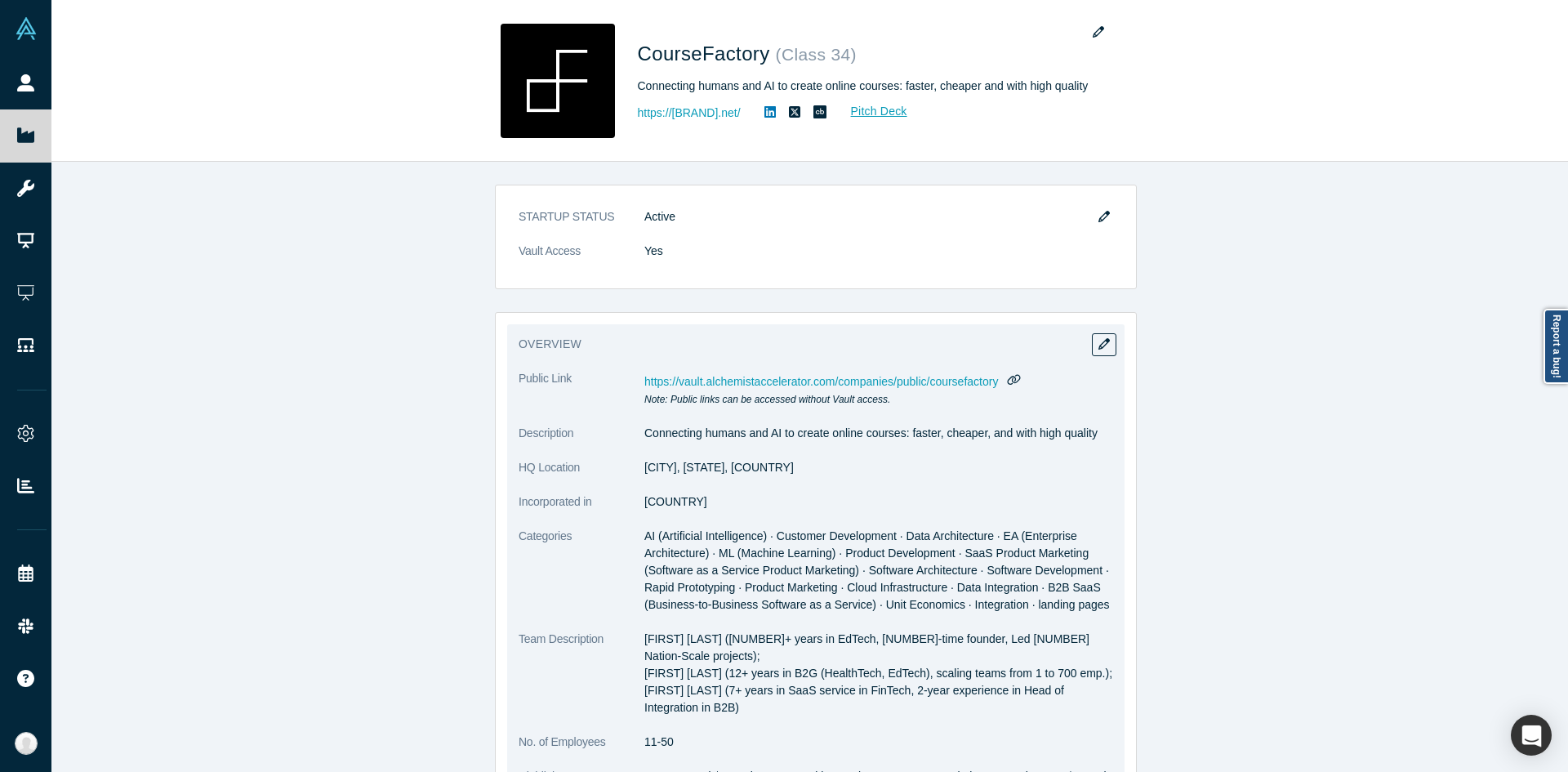 drag, startPoint x: 949, startPoint y: 380, endPoint x: 907, endPoint y: 385, distance: 42.296572 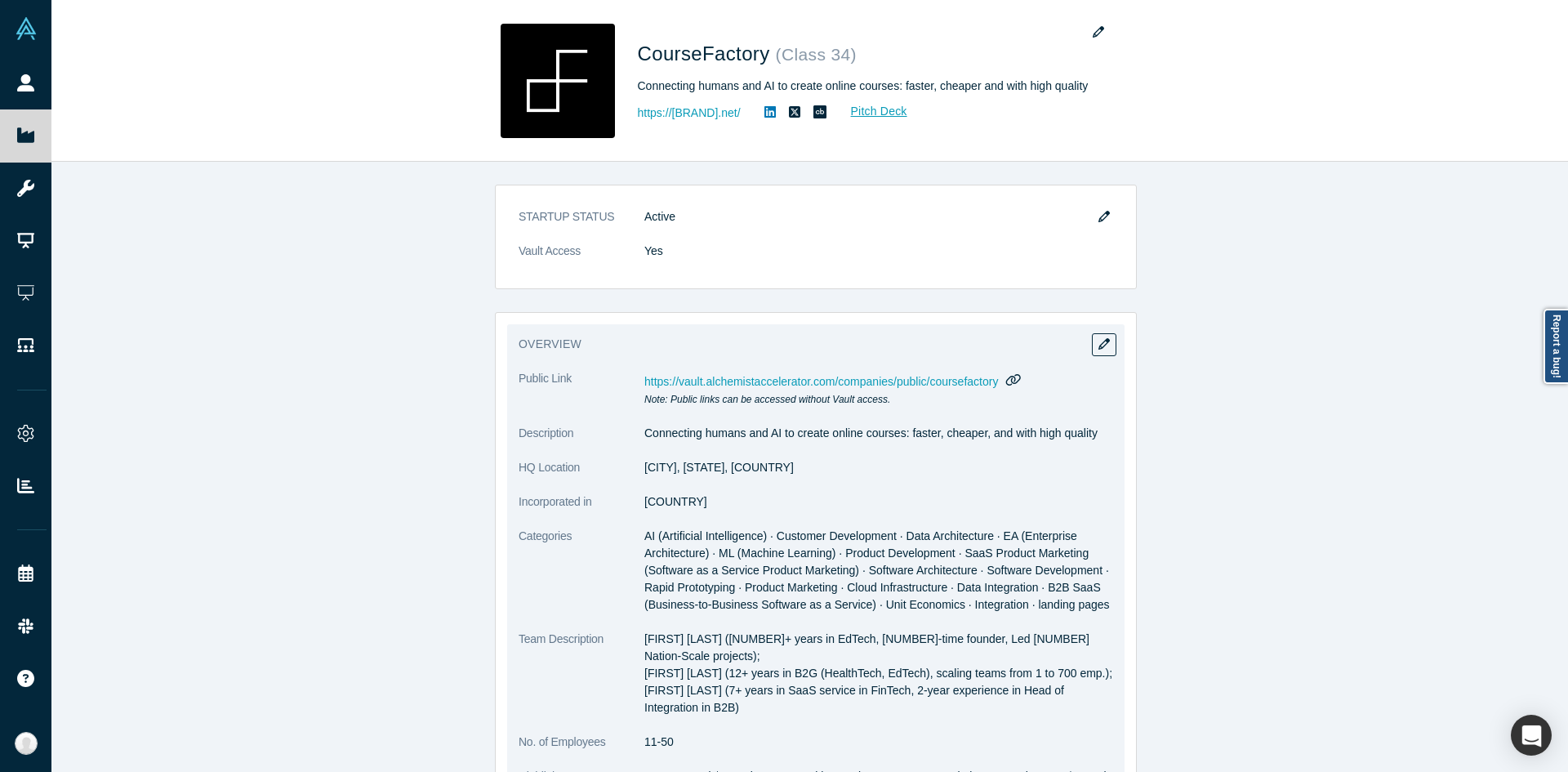 drag, startPoint x: 907, startPoint y: 385, endPoint x: 1009, endPoint y: 377, distance: 102.31324 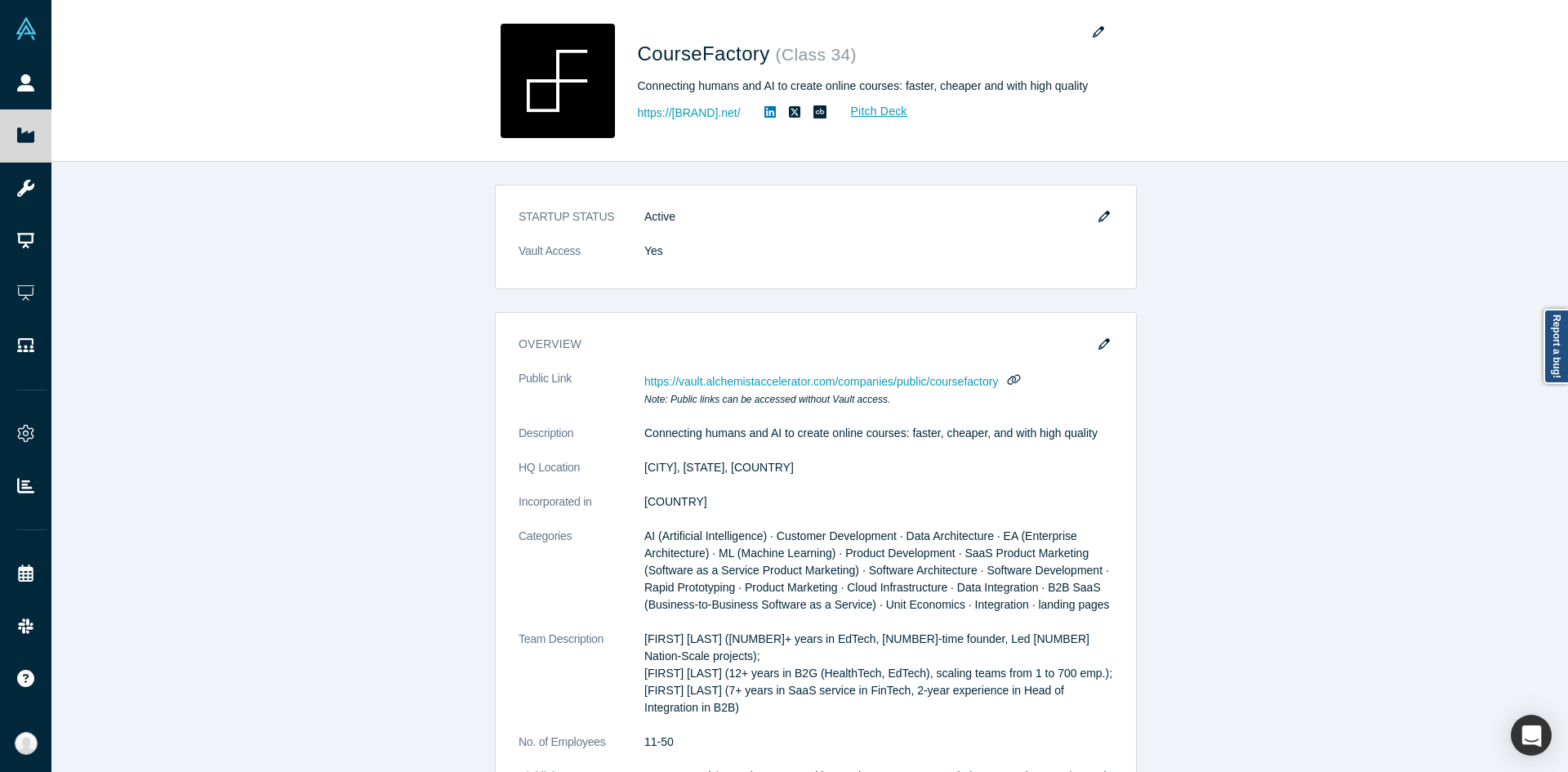 type 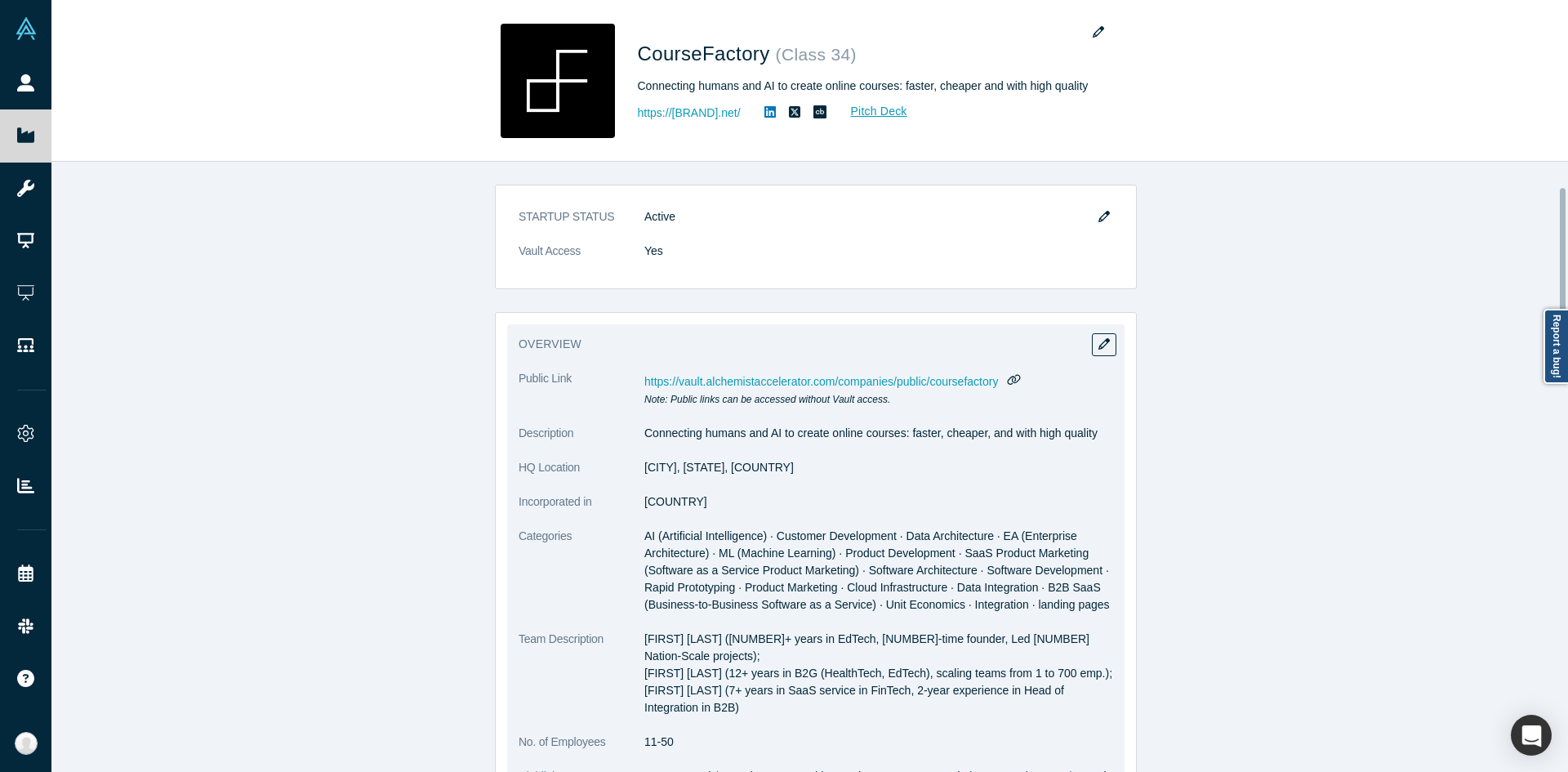 scroll, scrollTop: 82, scrollLeft: 0, axis: vertical 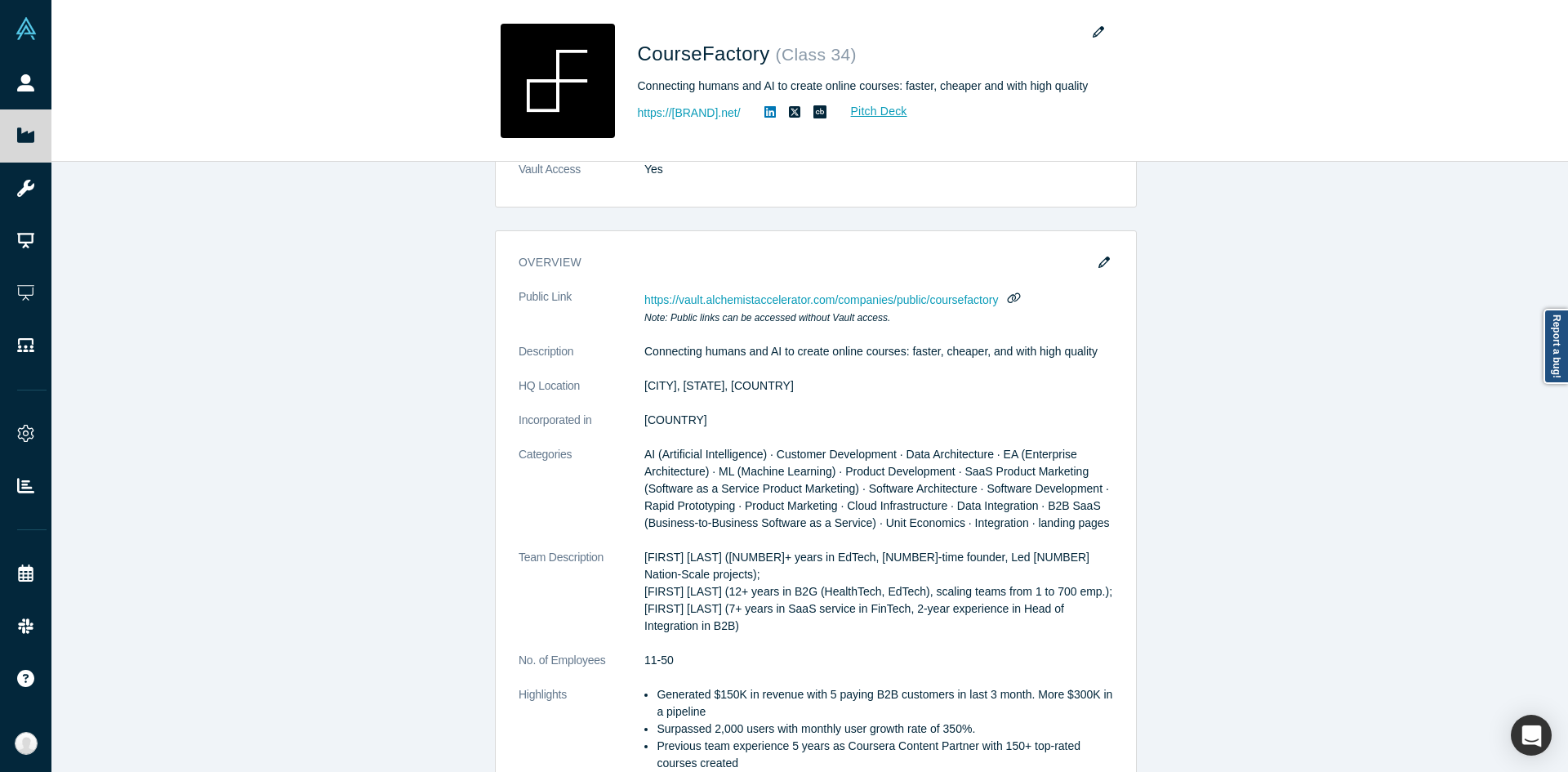 click on "Description Connecting humans and AI to create online courses: faster, cheaper, and with high quality HQ Location [CITY], [STATE], [COUNTRY] Incorporated in [COUNTRY] Categories AI (Artificial Intelligence) · Customer Development · Data Architecture · EA (Enterprise Architecture) · ML (Machine Learning) · Product Development · SaaS Product Marketing (Software as a Service Product Marketing) · Software Architecture · Software Development · Rapid Prototyping · Product Marketing · Cloud Infrastructure · Data Integration · B2B SaaS (Business-to-Business Software as a Service) · Unit Economics · Integration · landing pages Team Description Taras Pustovoy (22+ years in EdTech, 6-time founder, Led 3 Nation-Scale projects);
Irina Karpunina (12+ years in B2G (HealthTech, EdTech), scaling teams from 1 to 700 emp.)" at bounding box center (816, 473) 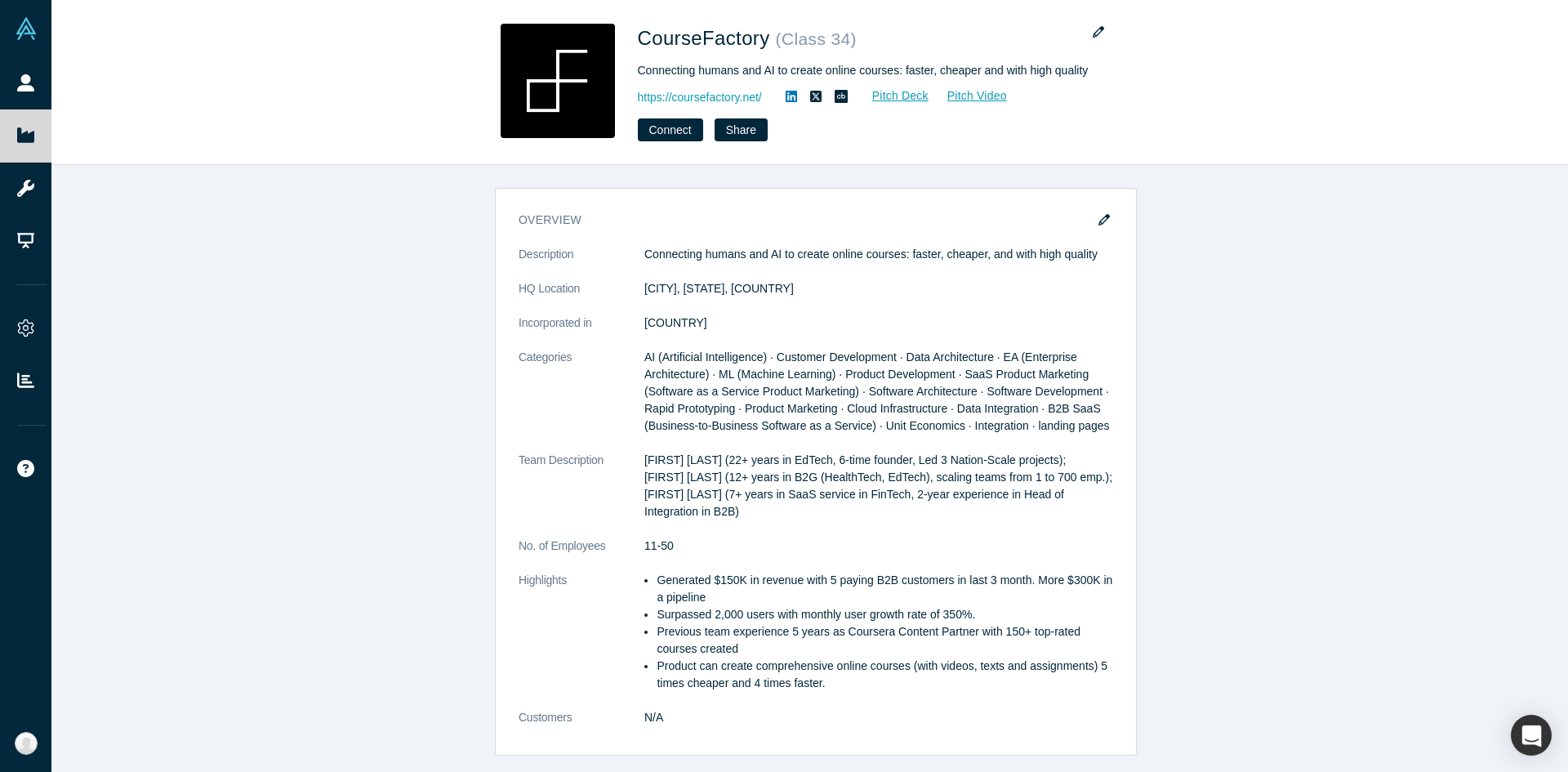scroll, scrollTop: 0, scrollLeft: 0, axis: both 